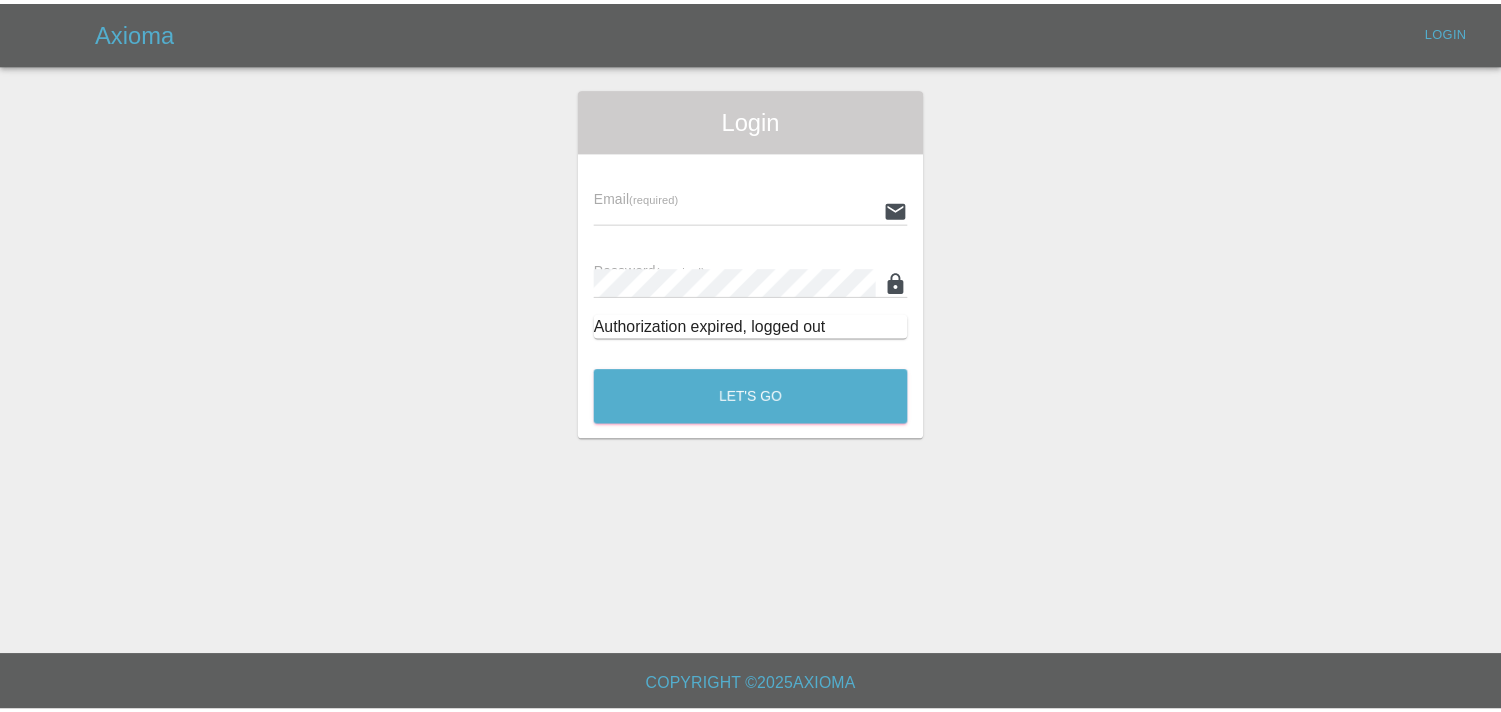 scroll, scrollTop: 0, scrollLeft: 0, axis: both 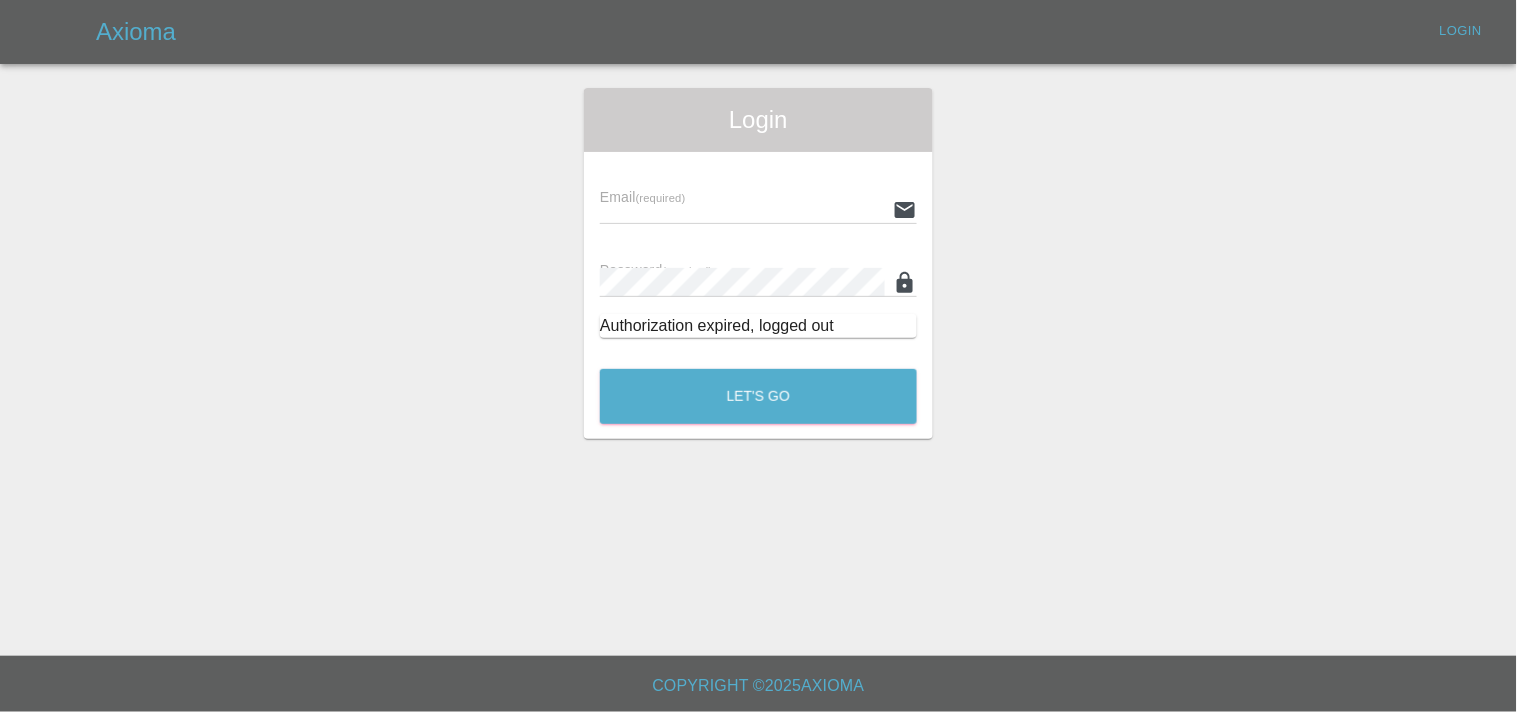 type on "[EMAIL]" 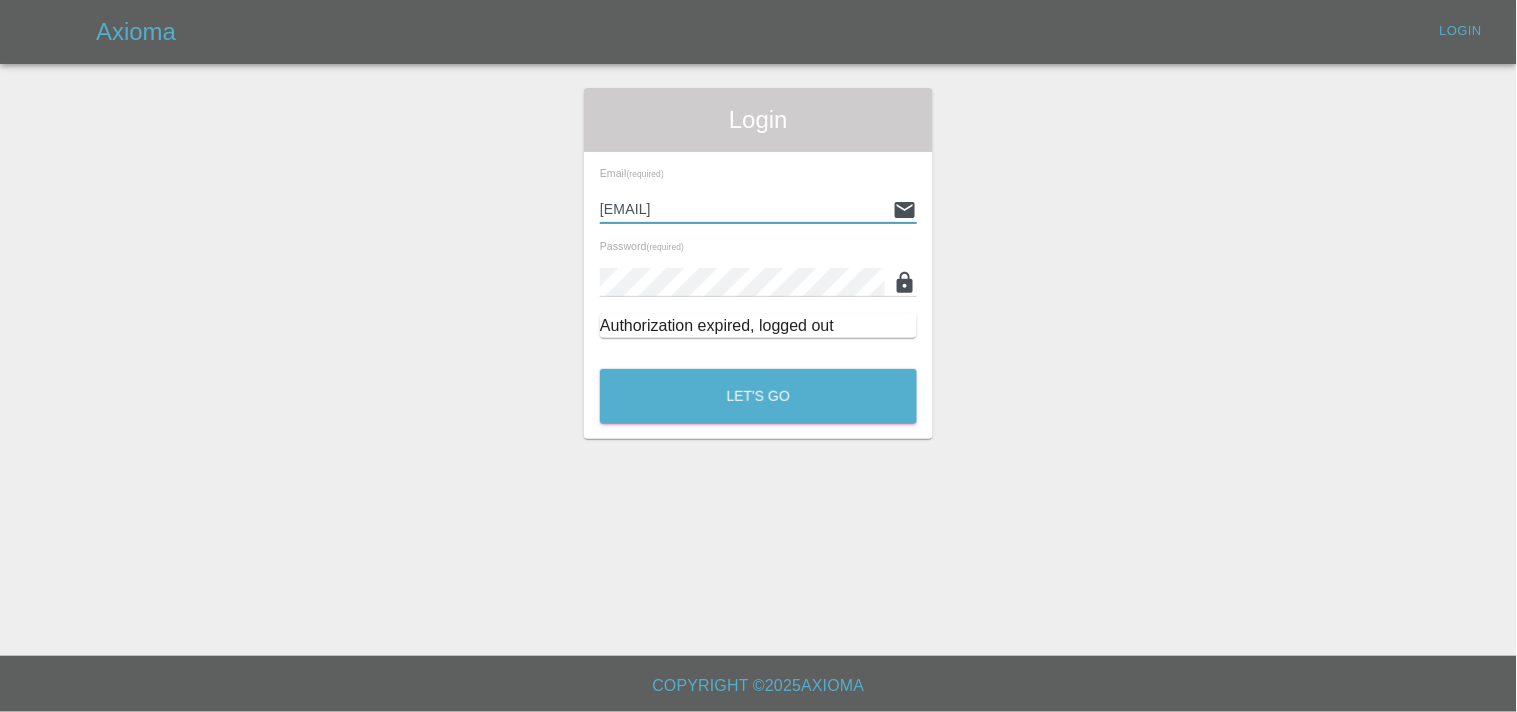 drag, startPoint x: 825, startPoint y: 177, endPoint x: 707, endPoint y: 208, distance: 122.0041 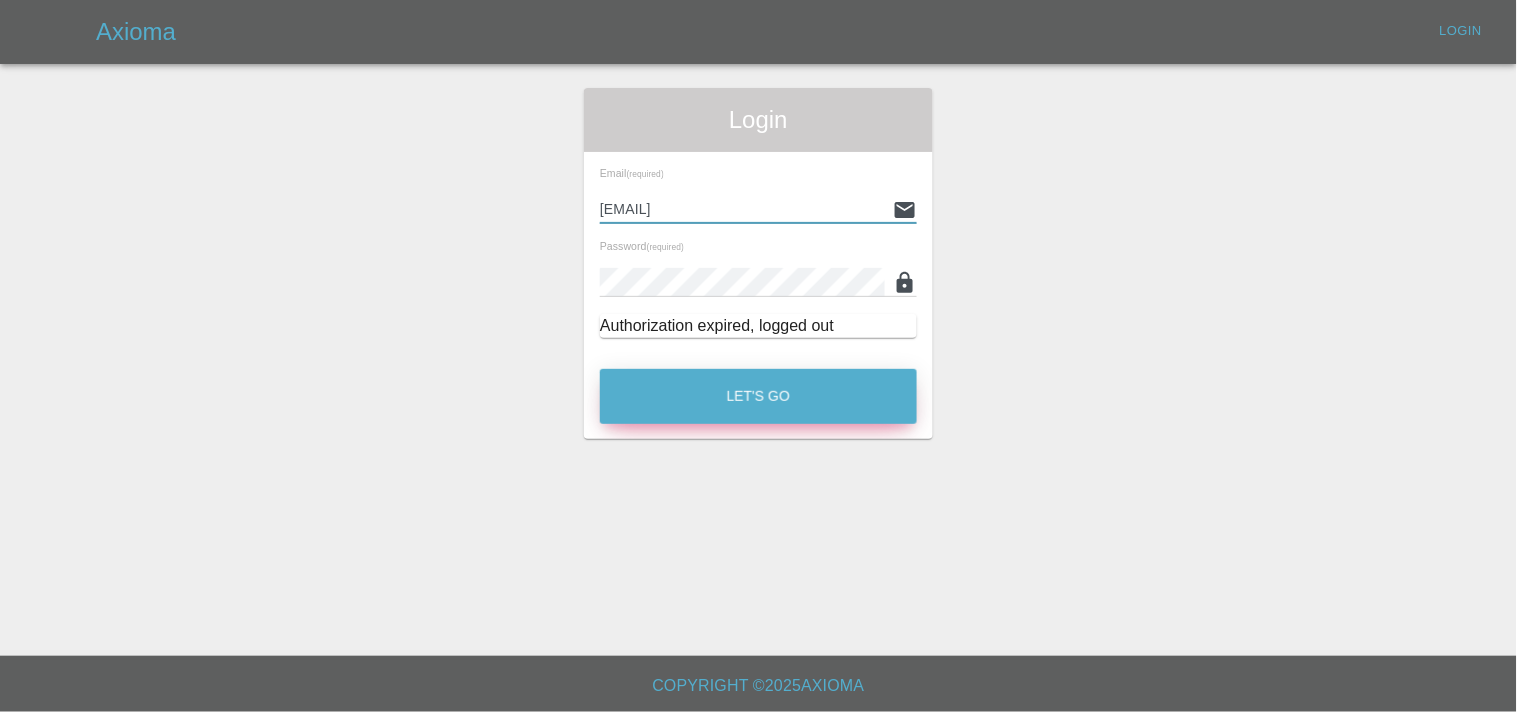 click on "Let's Go" at bounding box center (758, 396) 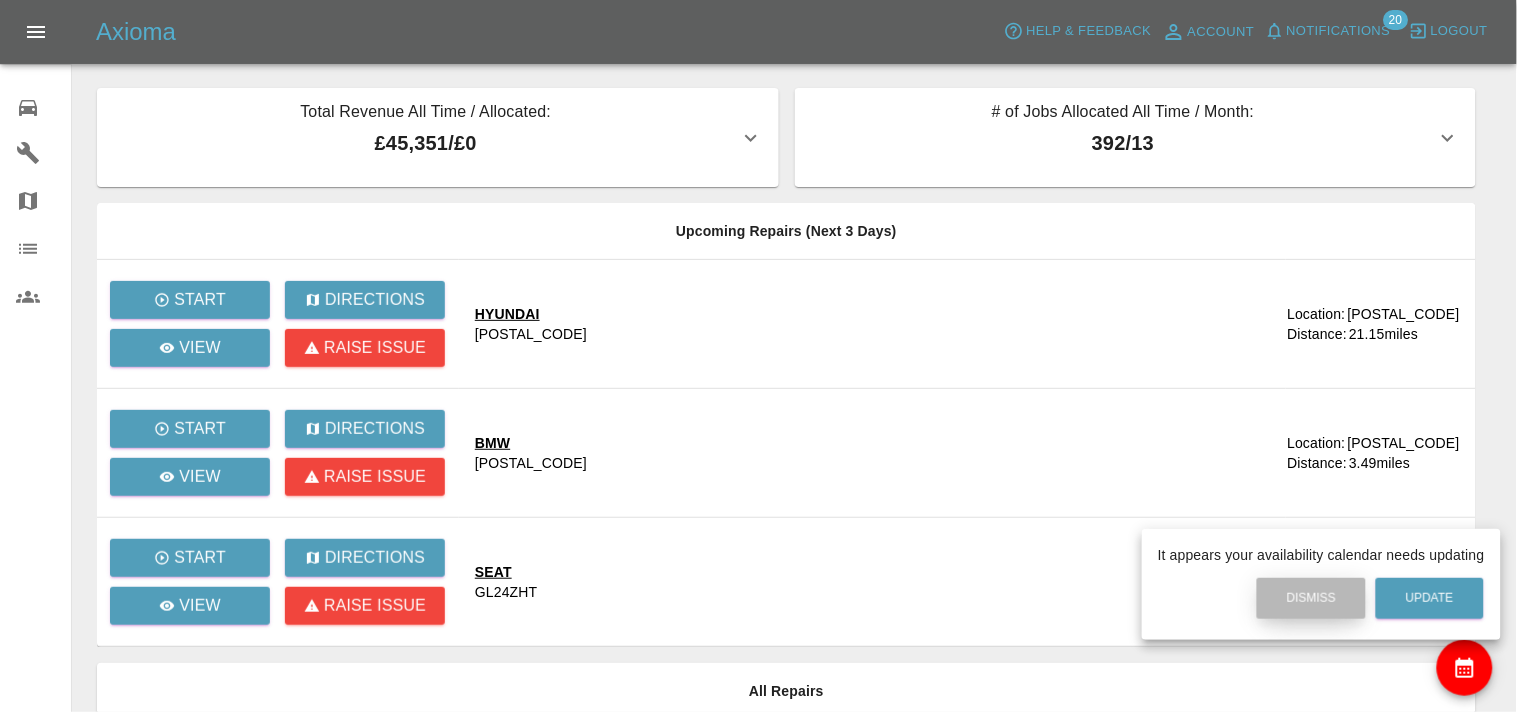 click on "Dismiss" at bounding box center [1311, 598] 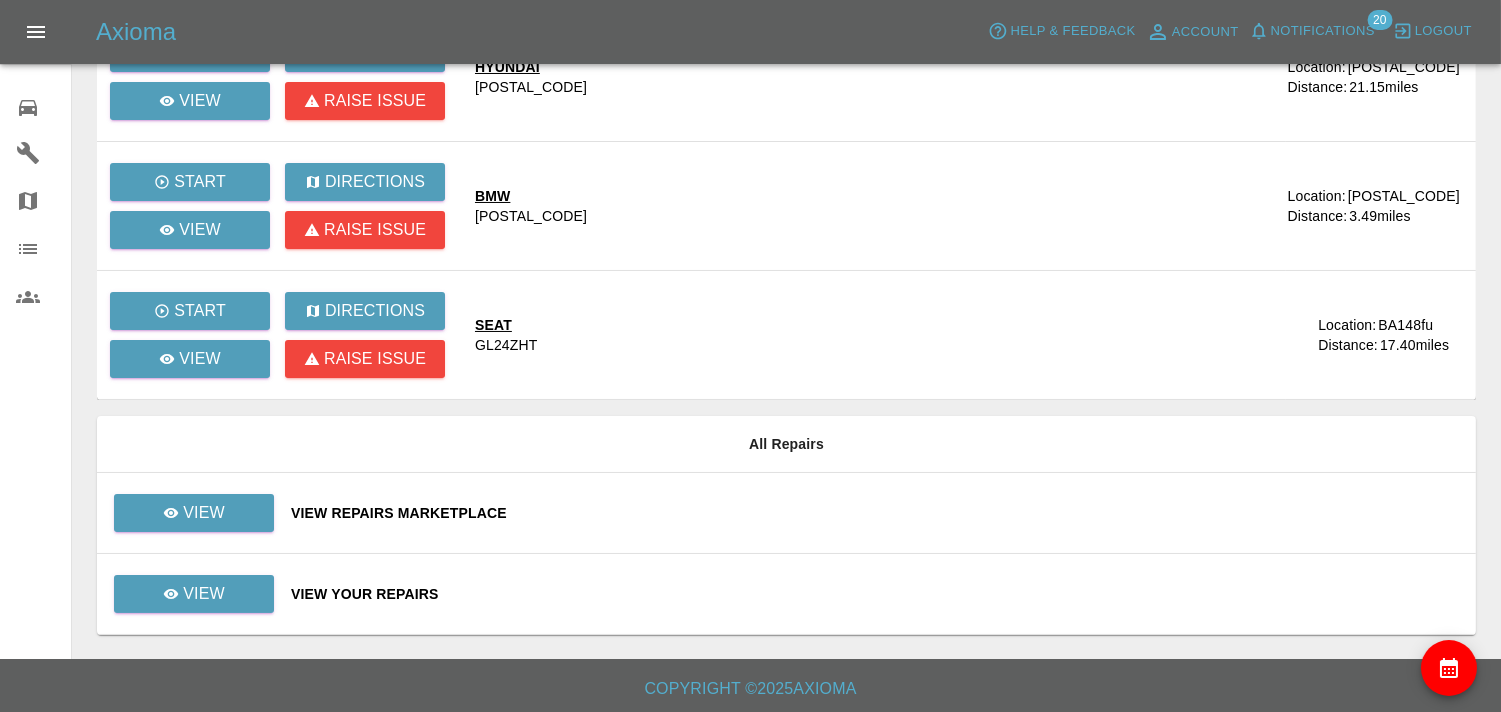 scroll, scrollTop: 250, scrollLeft: 0, axis: vertical 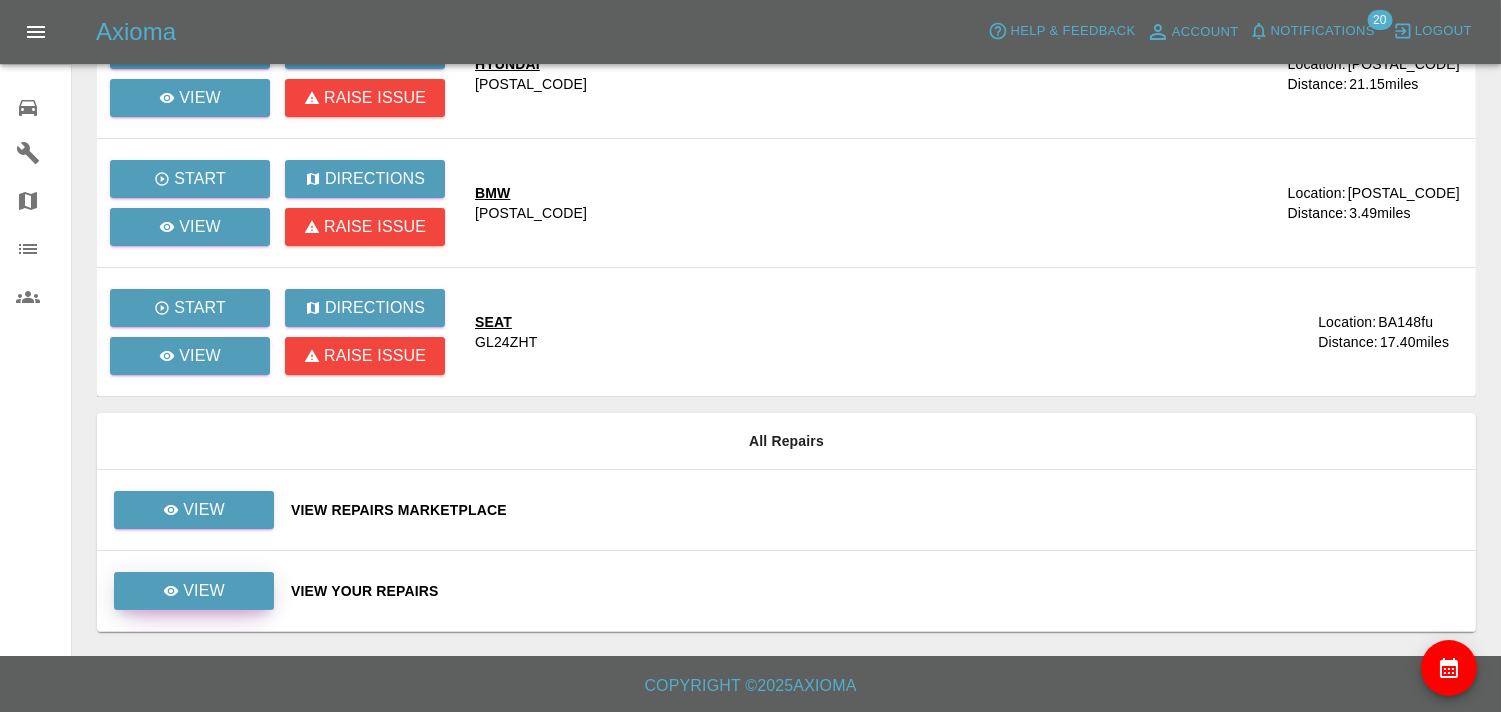 click on "View" at bounding box center (204, 591) 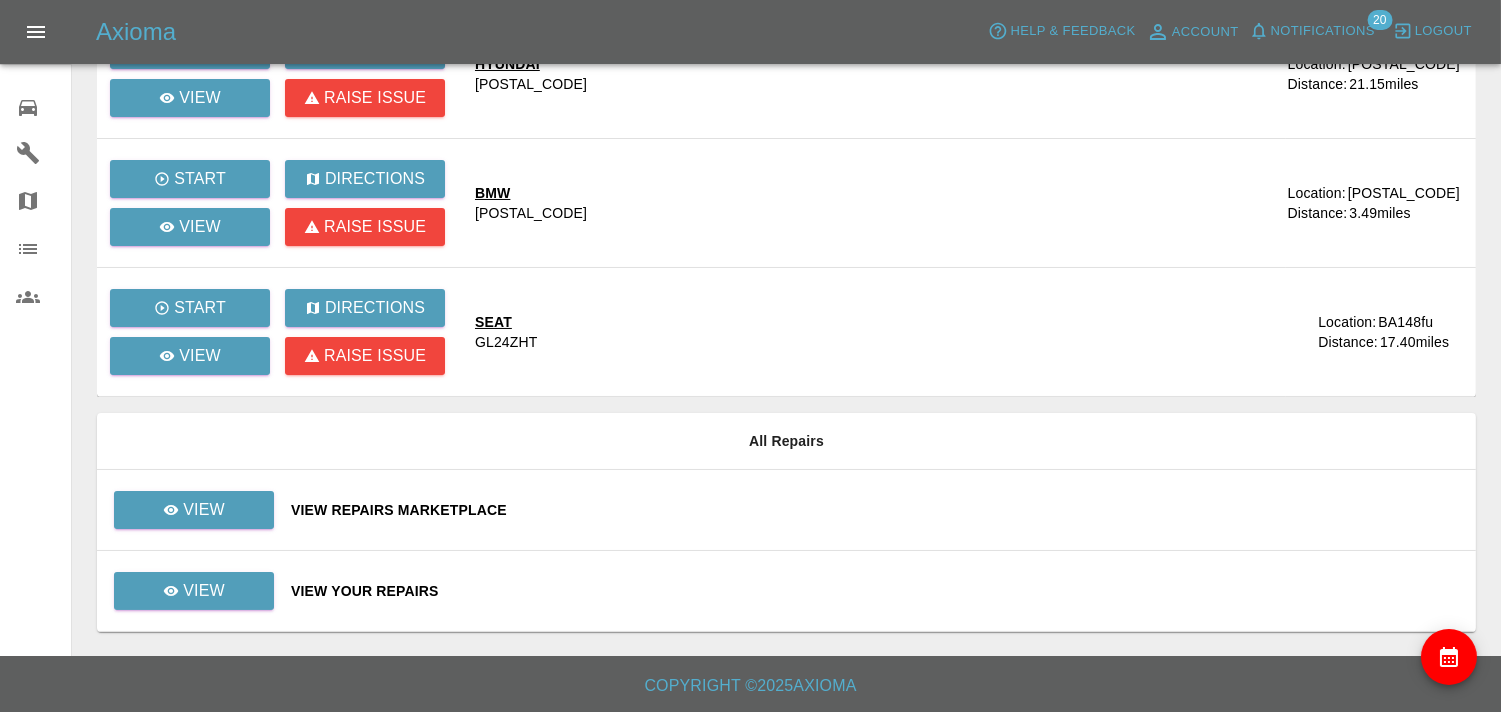 scroll, scrollTop: 0, scrollLeft: 0, axis: both 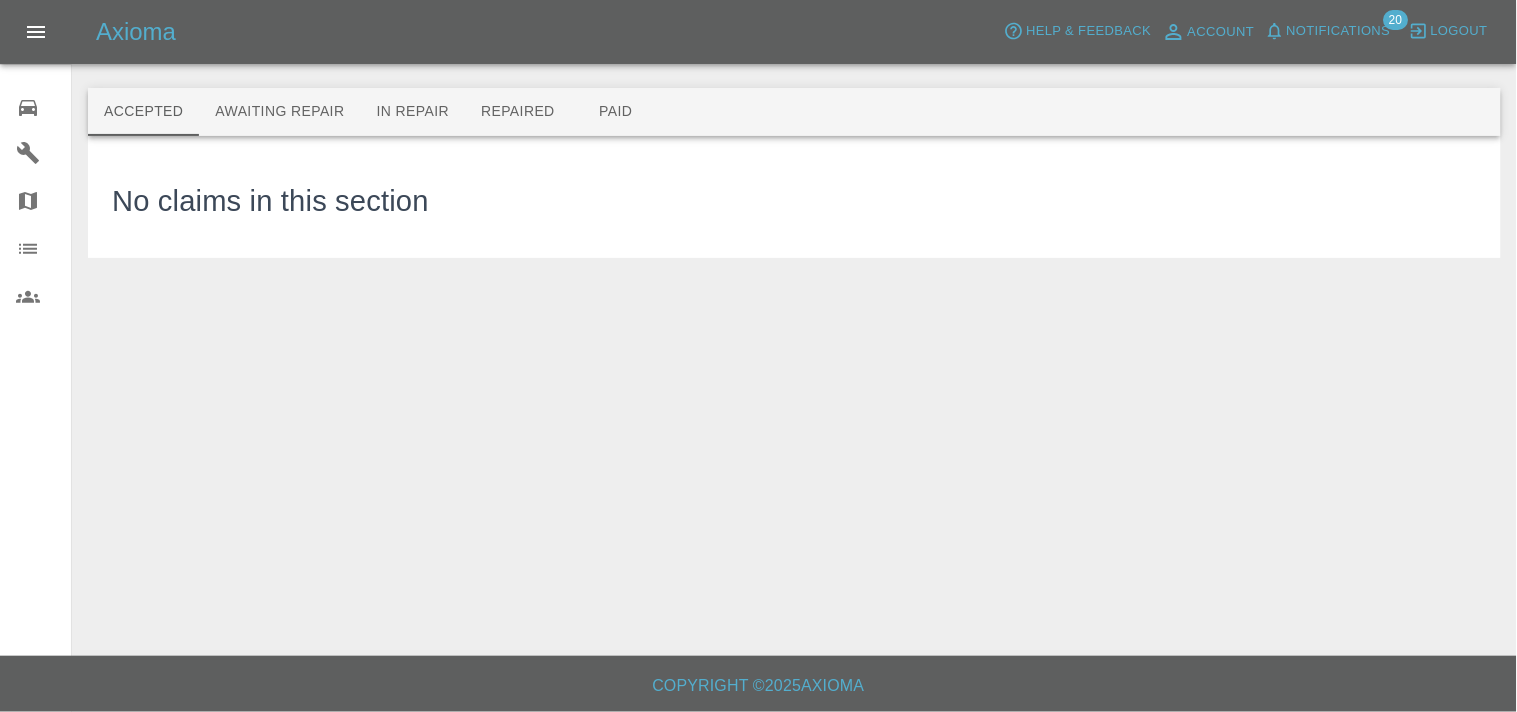 click on "Awaiting Repair" at bounding box center [279, 112] 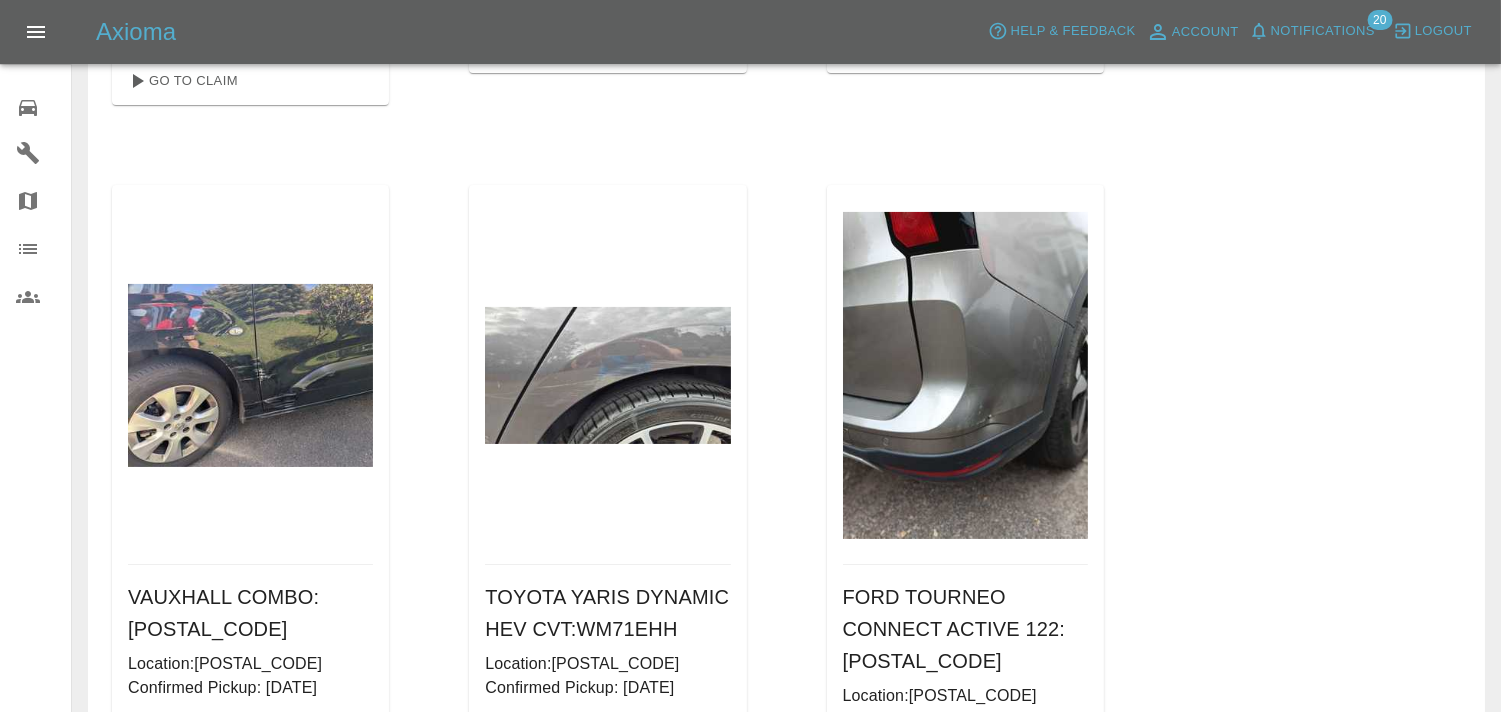 scroll, scrollTop: 853, scrollLeft: 0, axis: vertical 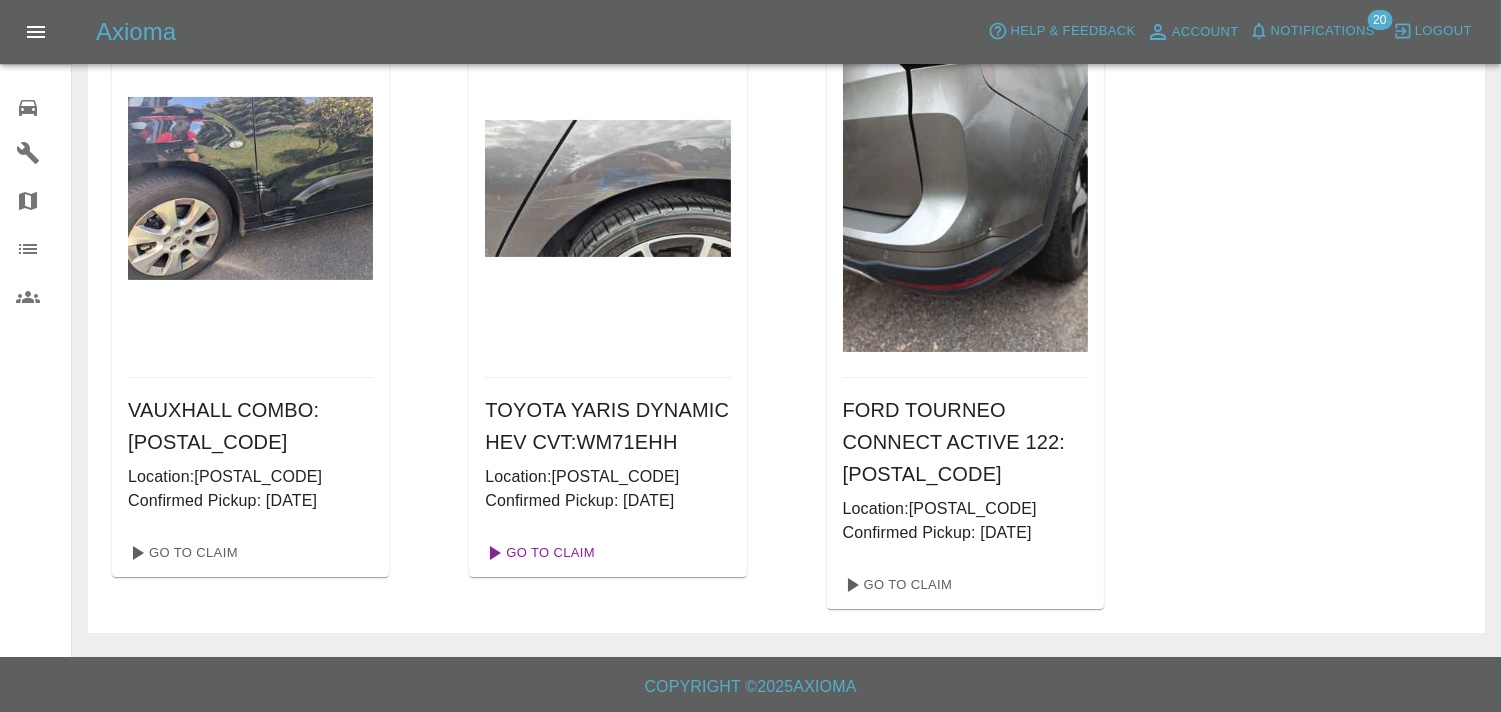 click on "Go To Claim" at bounding box center [538, 553] 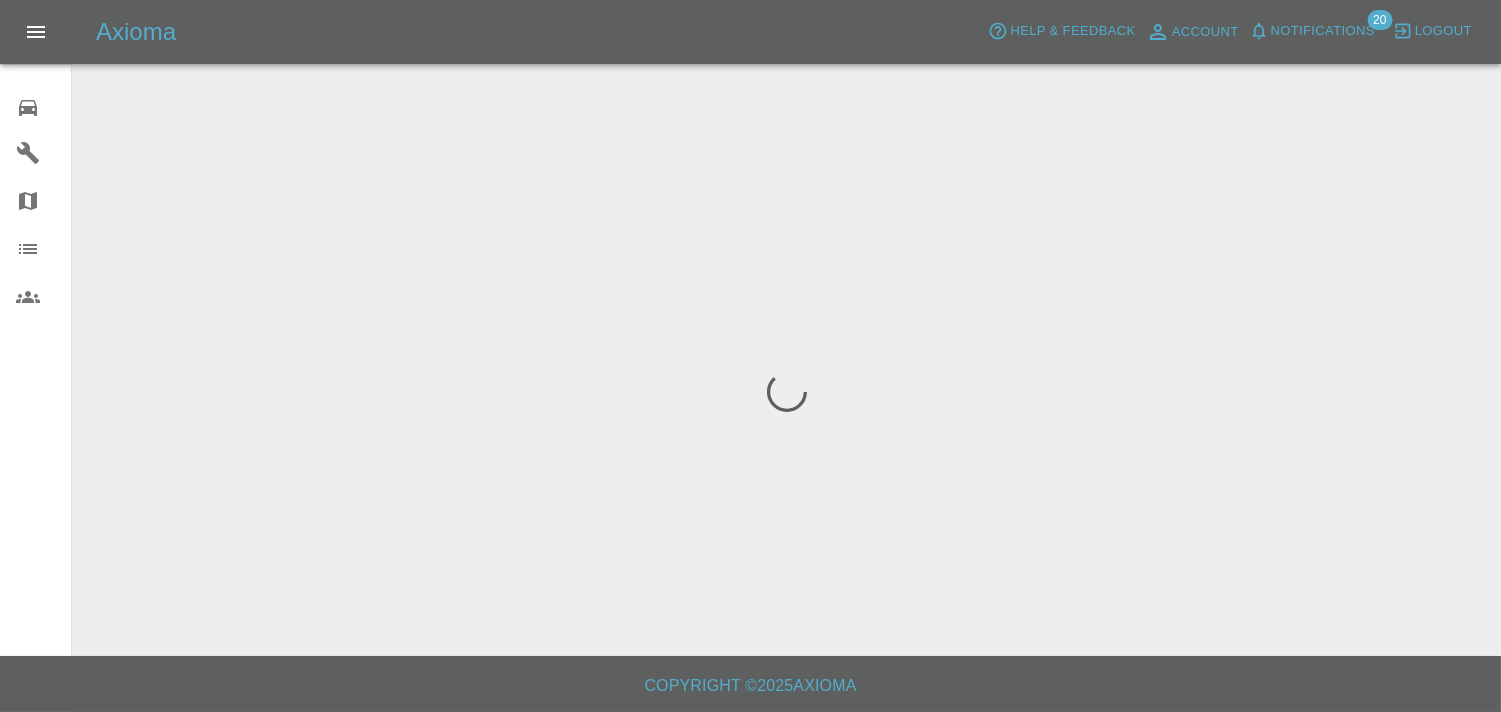 scroll, scrollTop: 0, scrollLeft: 0, axis: both 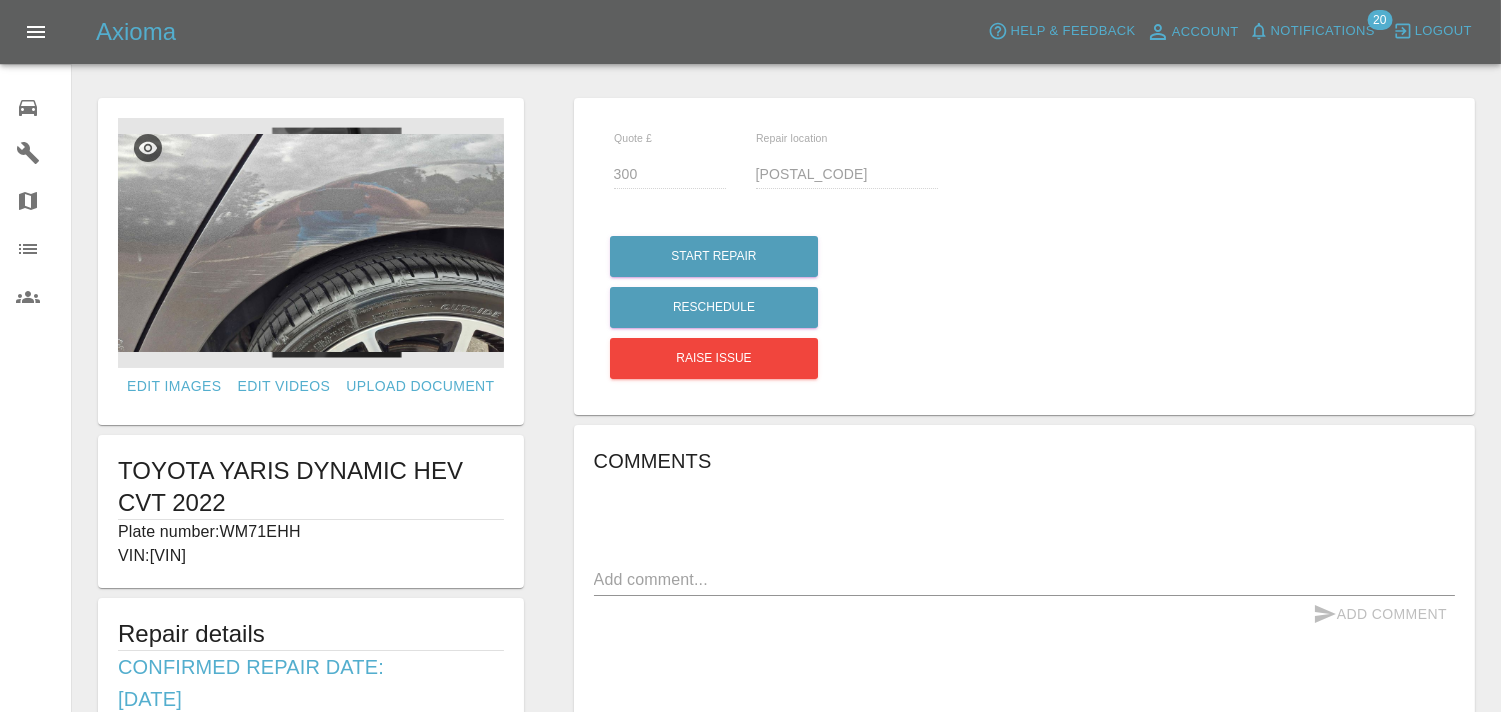 click at bounding box center [311, 243] 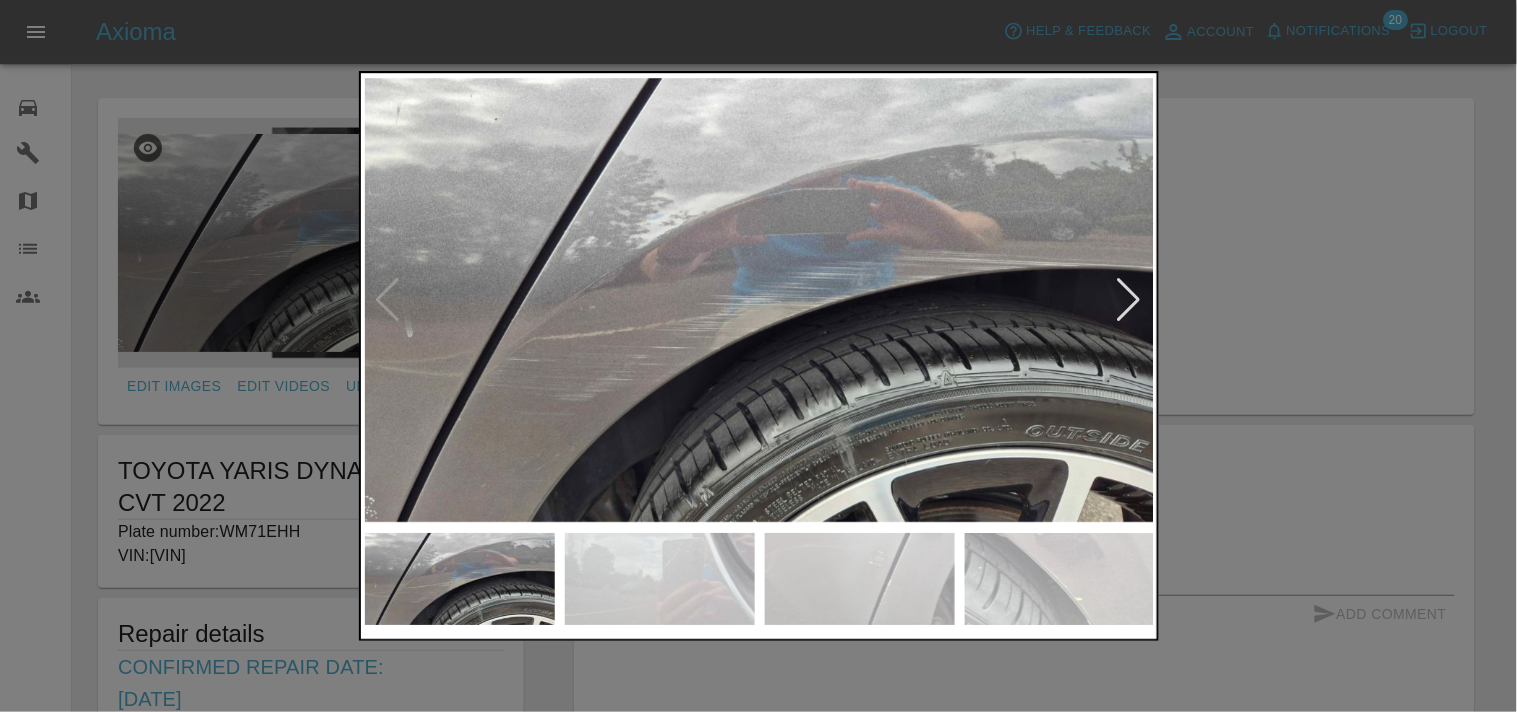 click at bounding box center [760, 300] 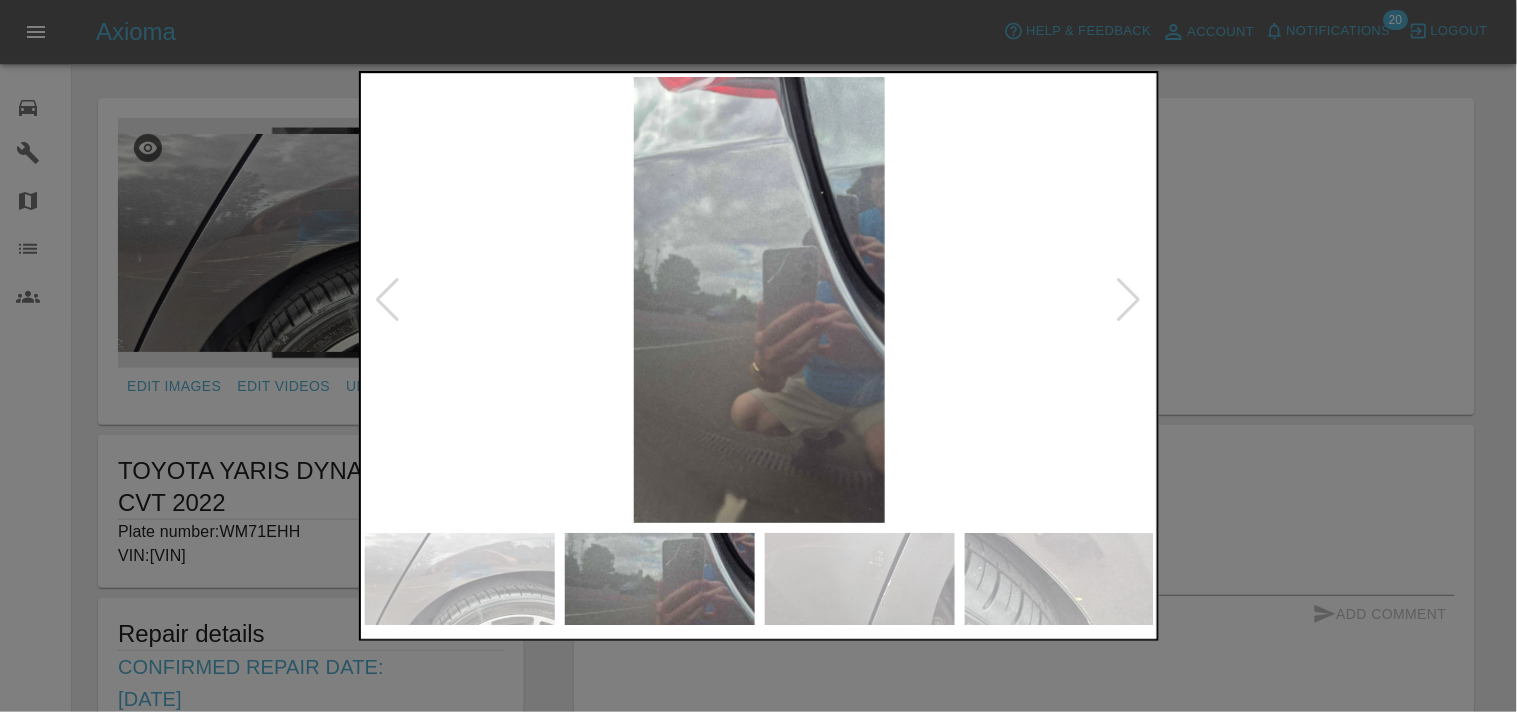 click at bounding box center (1129, 300) 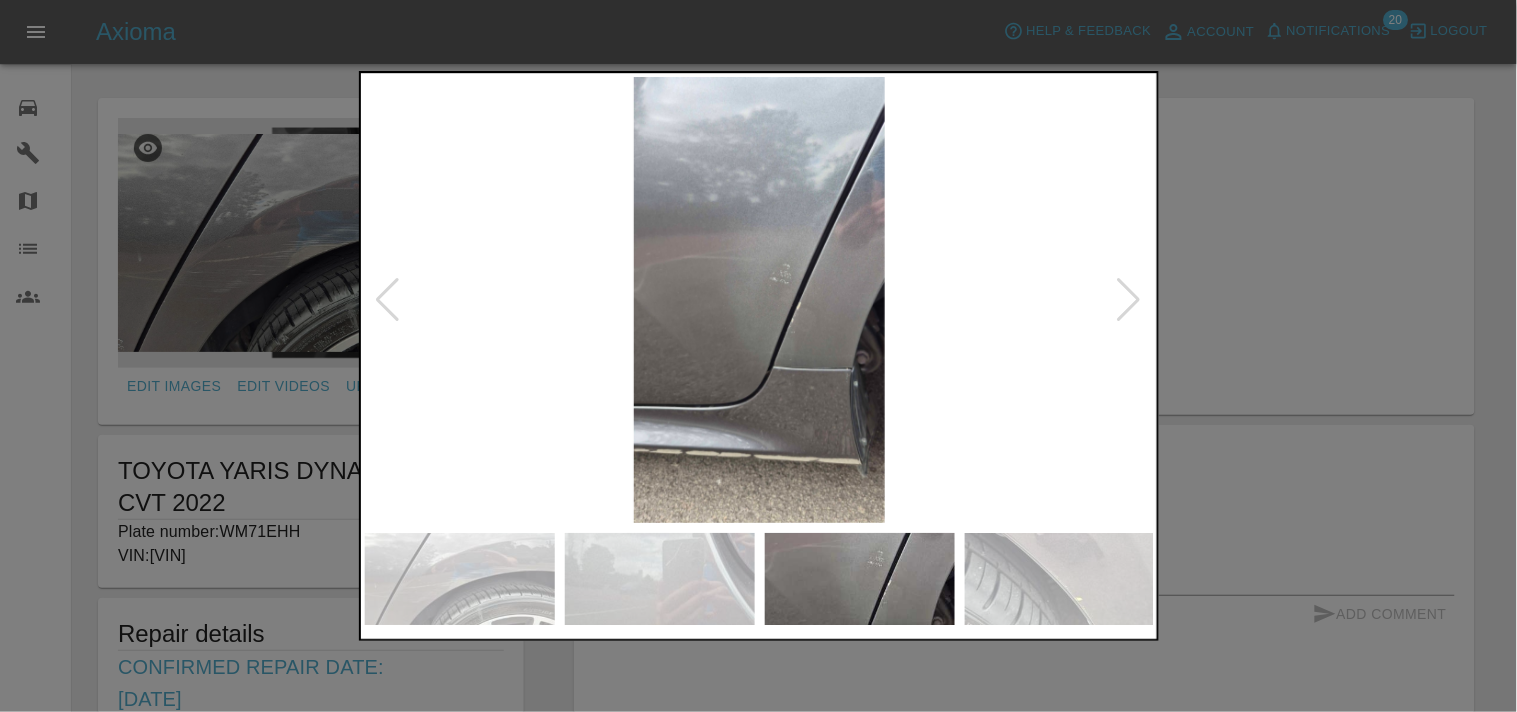 click at bounding box center (1129, 300) 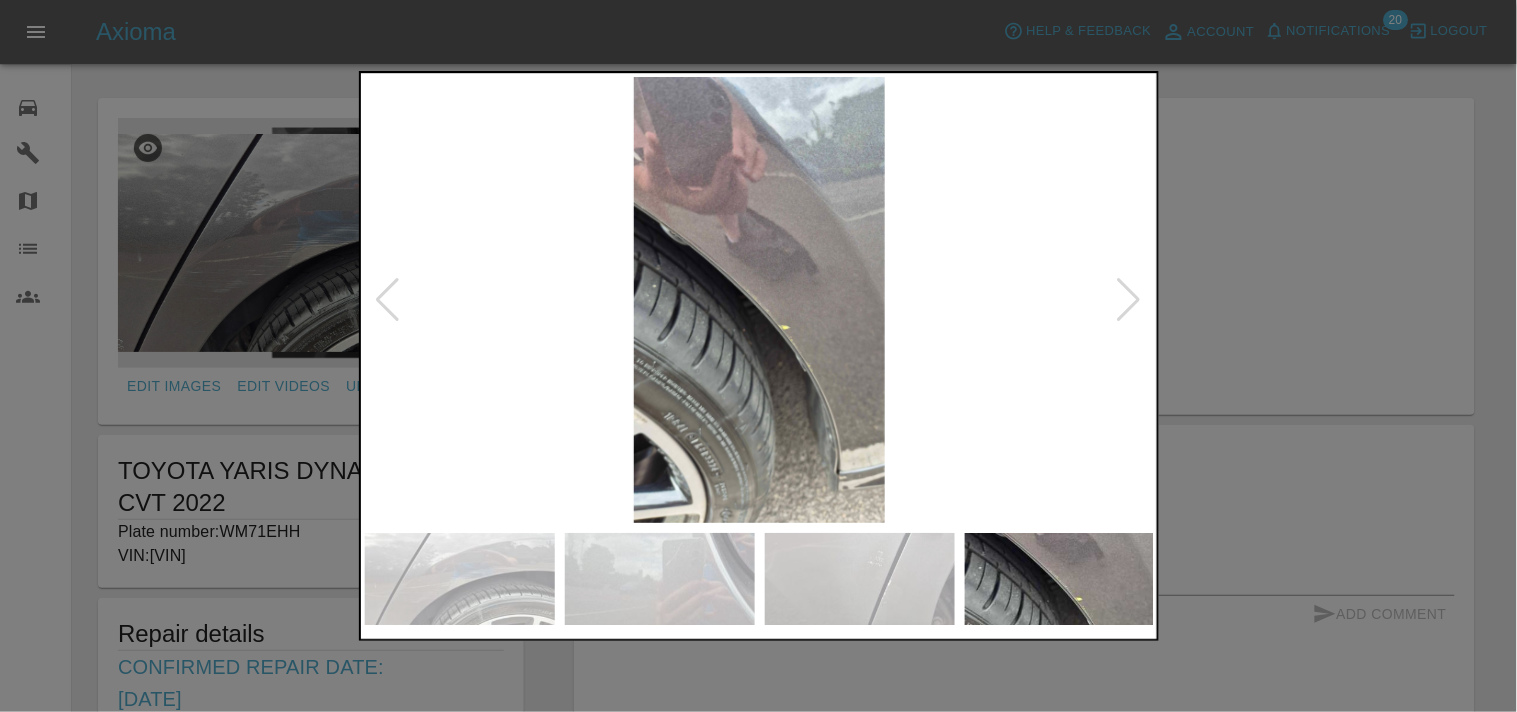 click at bounding box center [388, 300] 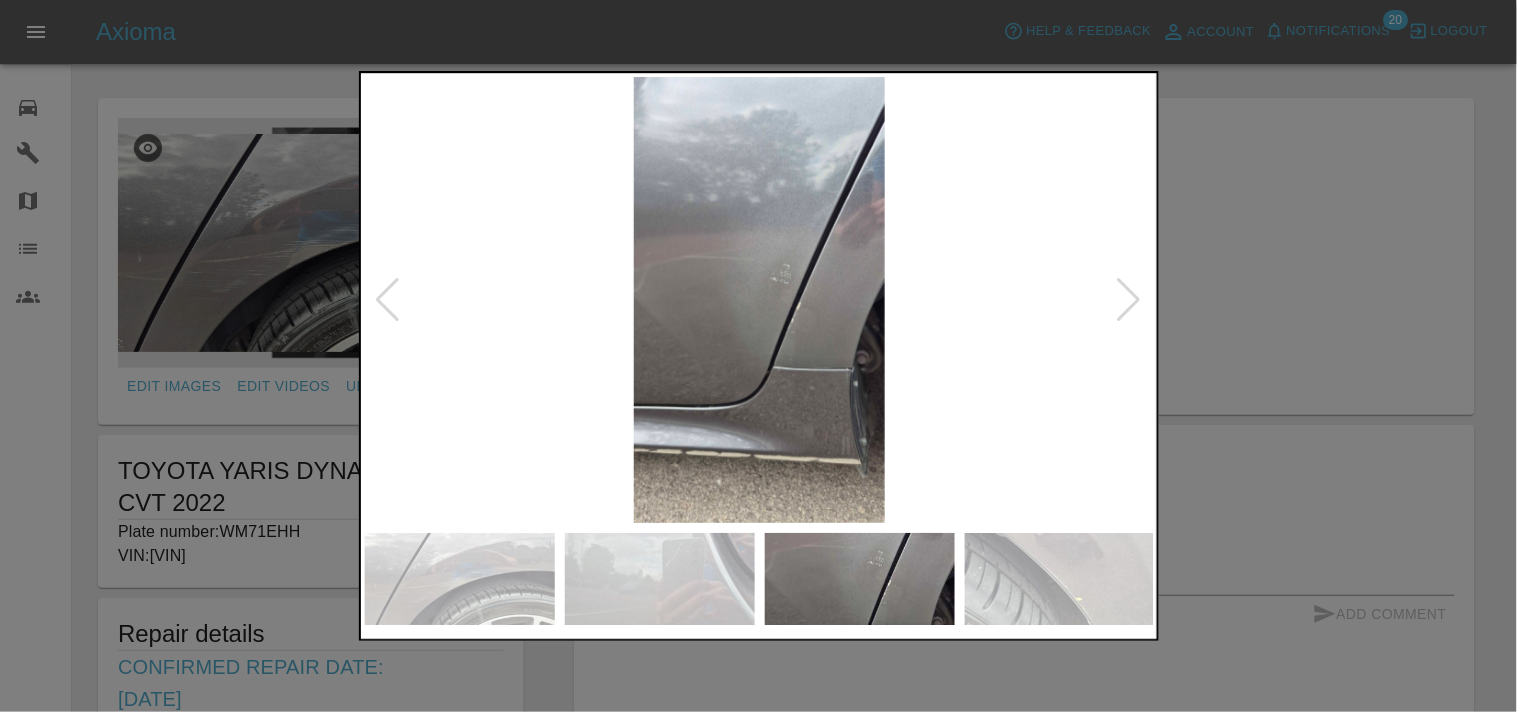click at bounding box center [758, 356] 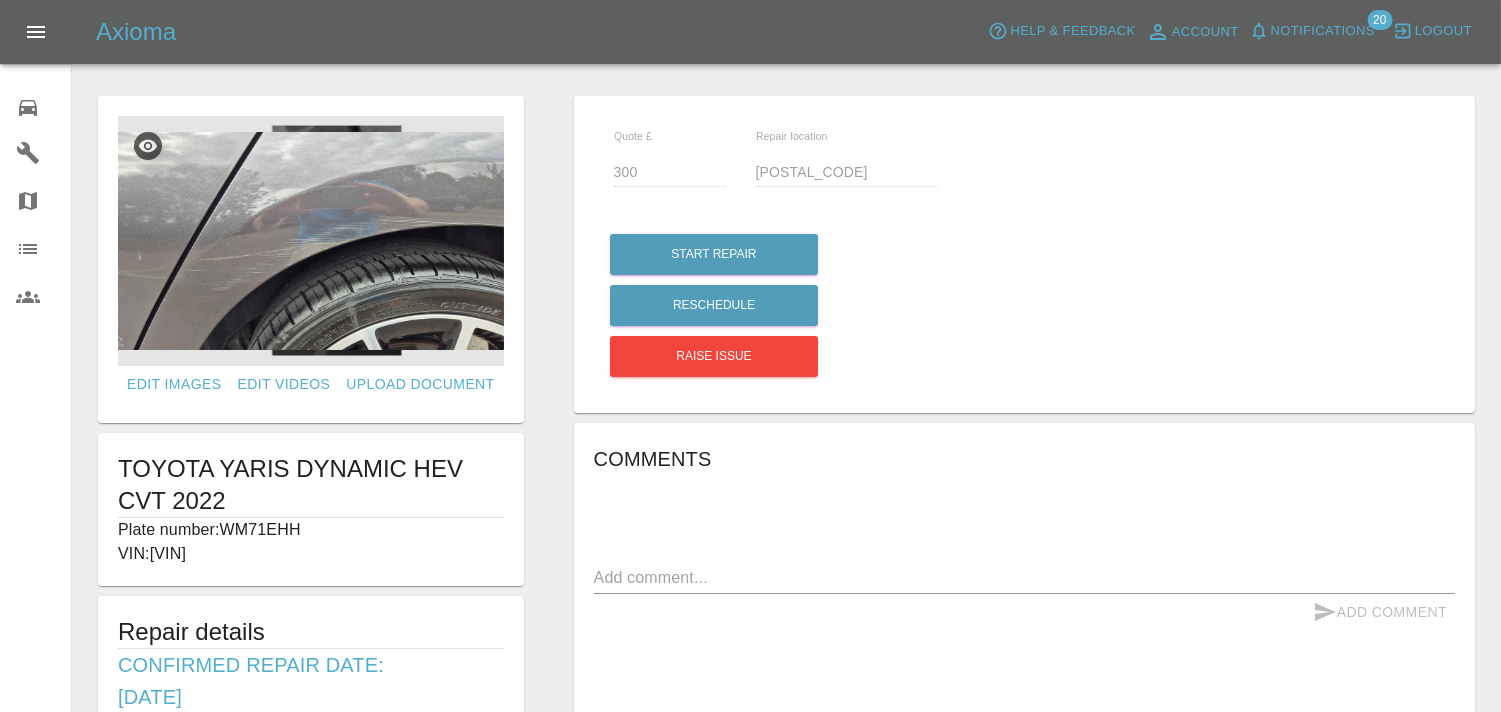 scroll, scrollTop: 0, scrollLeft: 0, axis: both 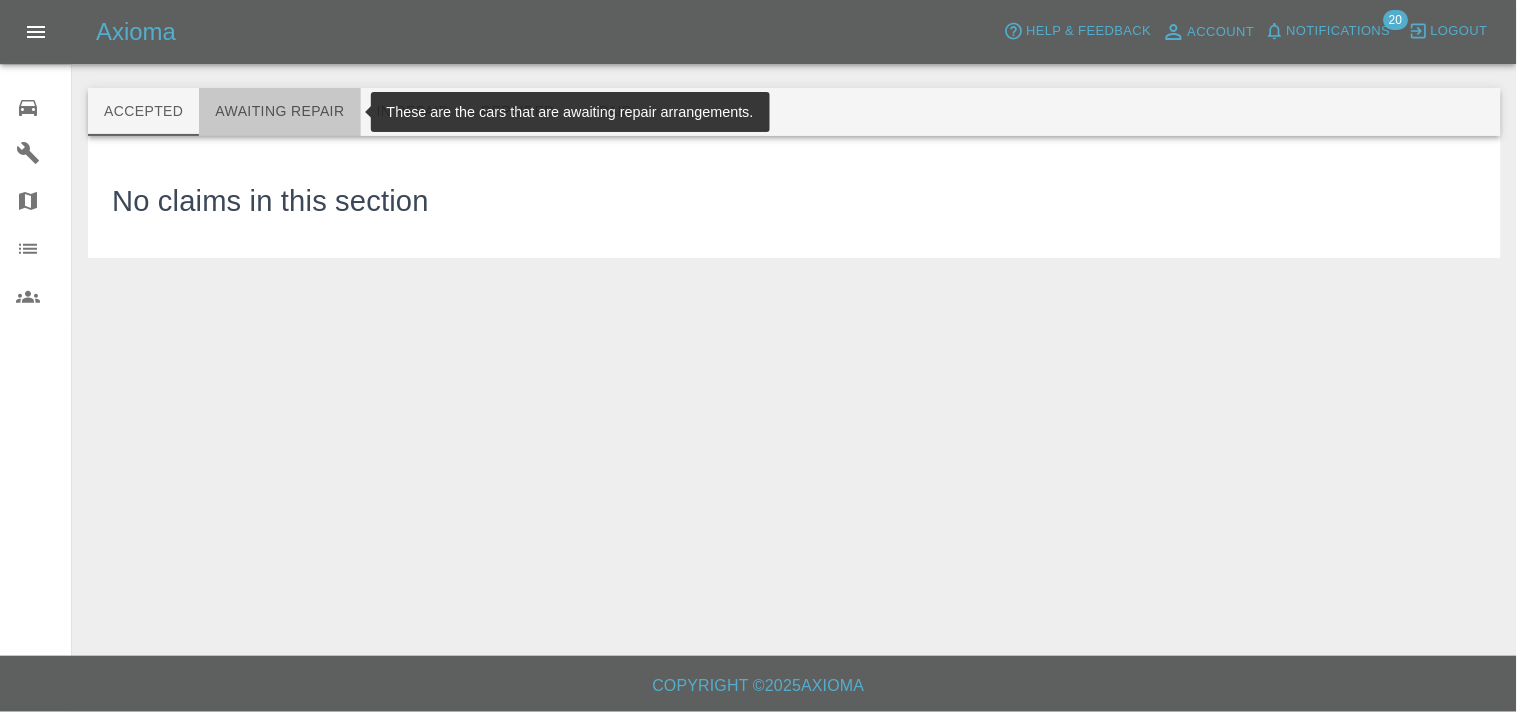 click on "Awaiting Repair" at bounding box center [279, 112] 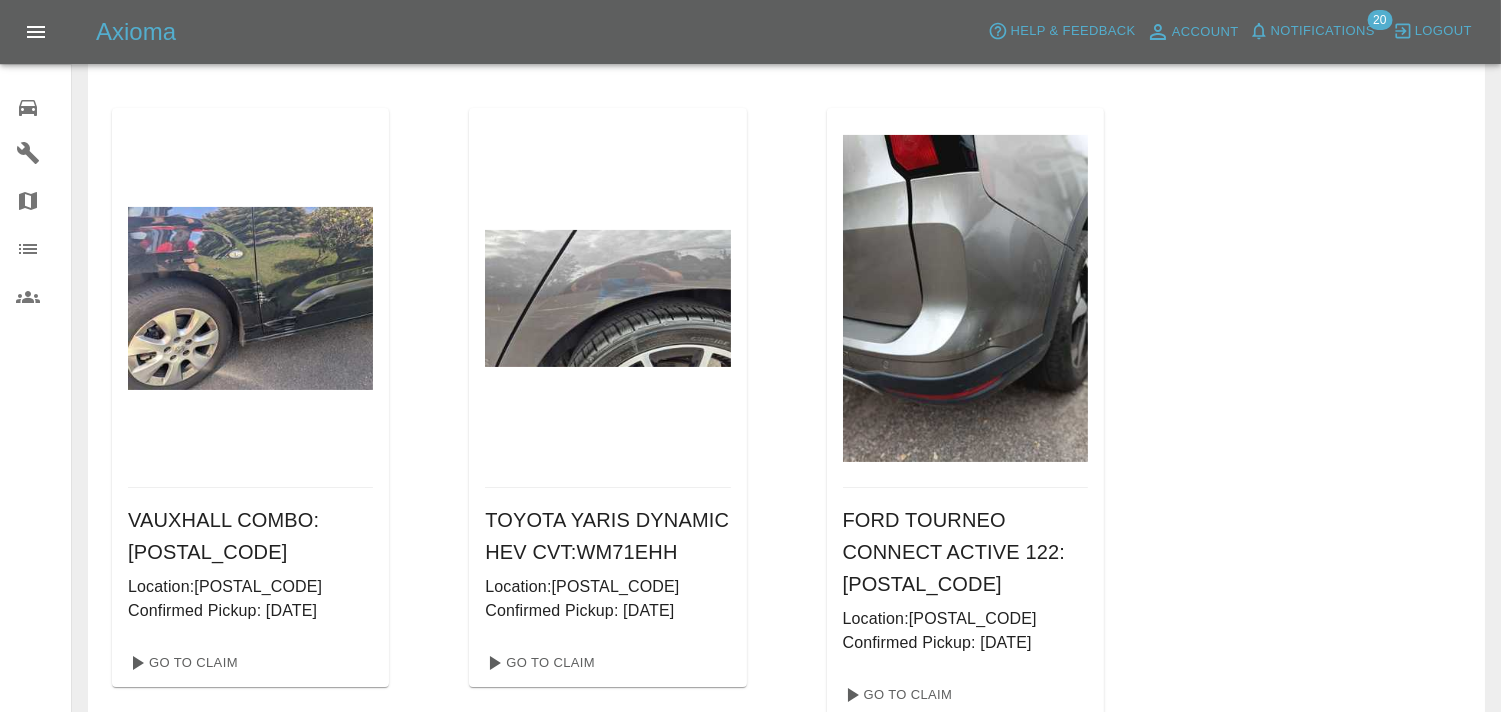 scroll, scrollTop: 777, scrollLeft: 0, axis: vertical 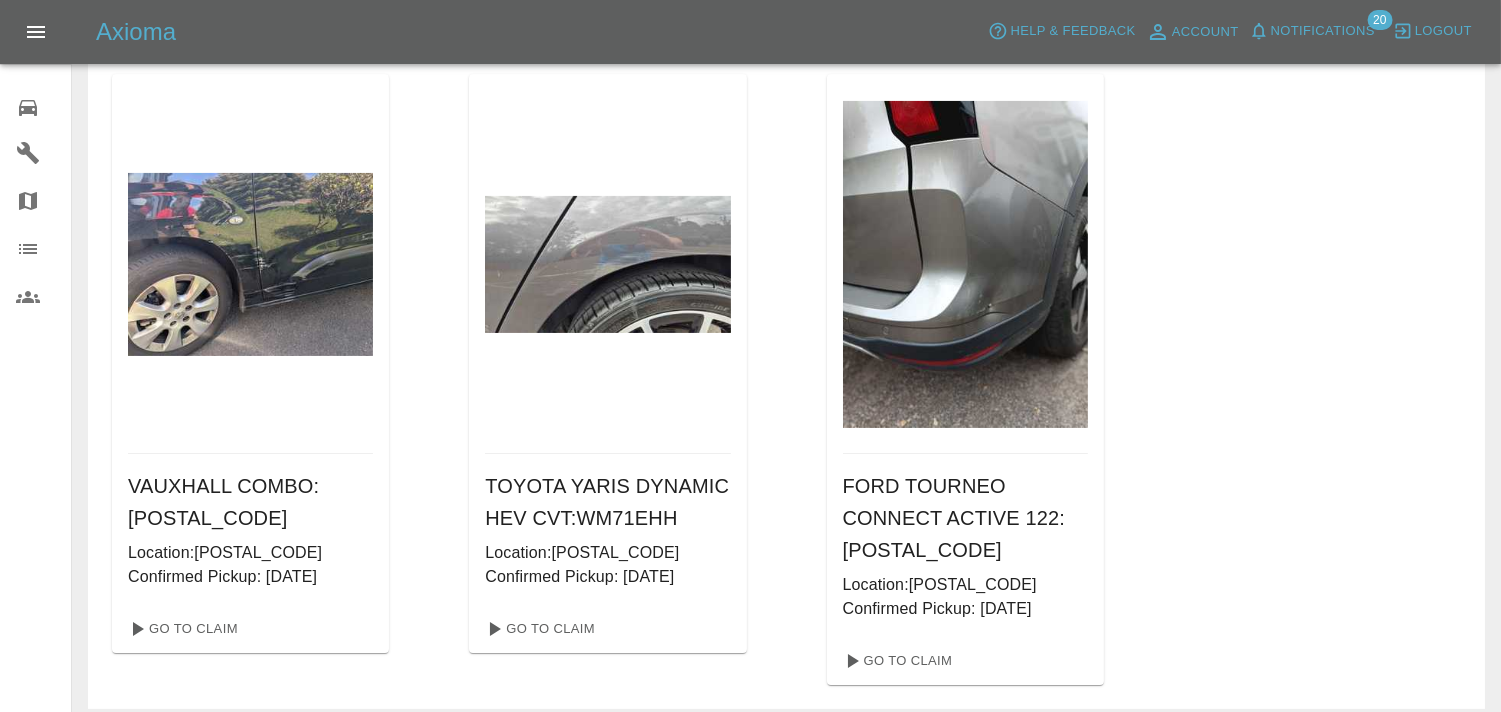 click on "0" at bounding box center [44, 105] 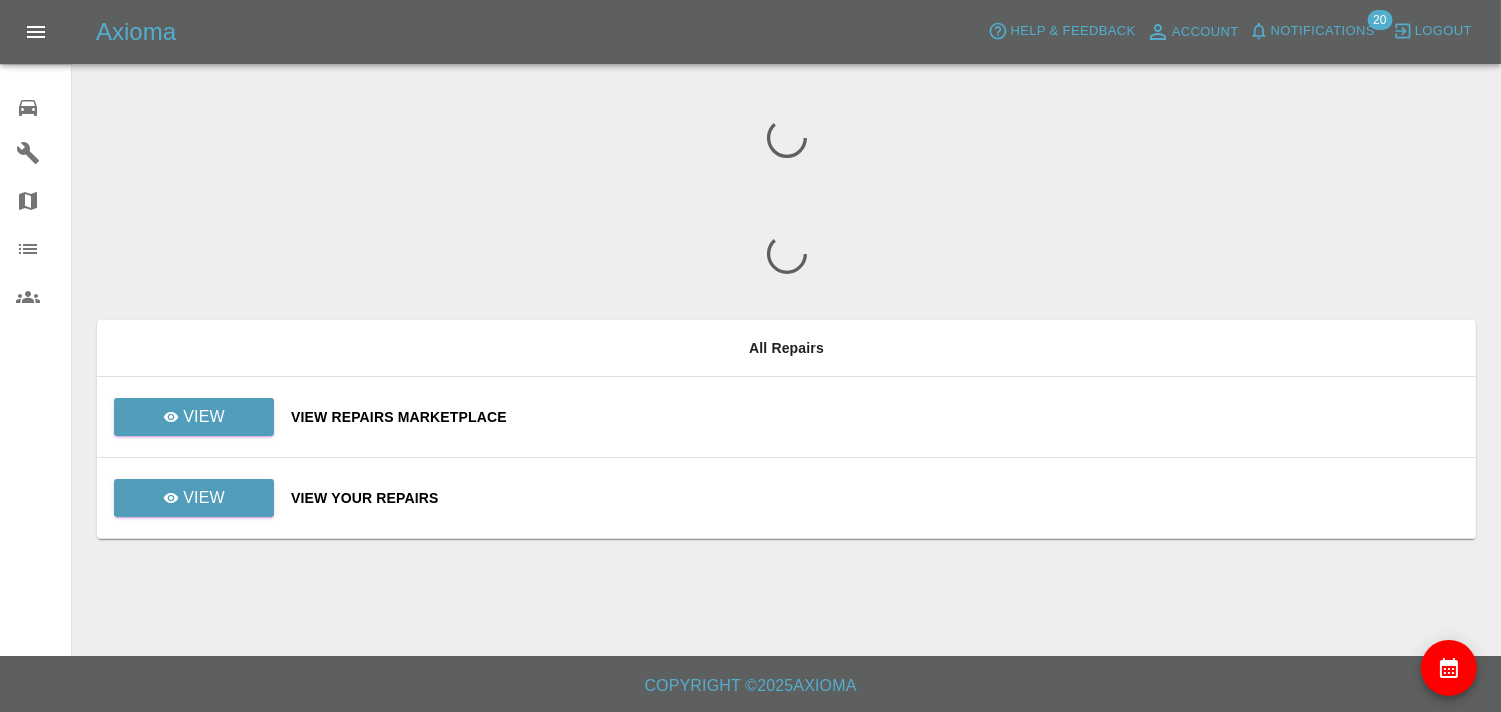 scroll, scrollTop: 0, scrollLeft: 0, axis: both 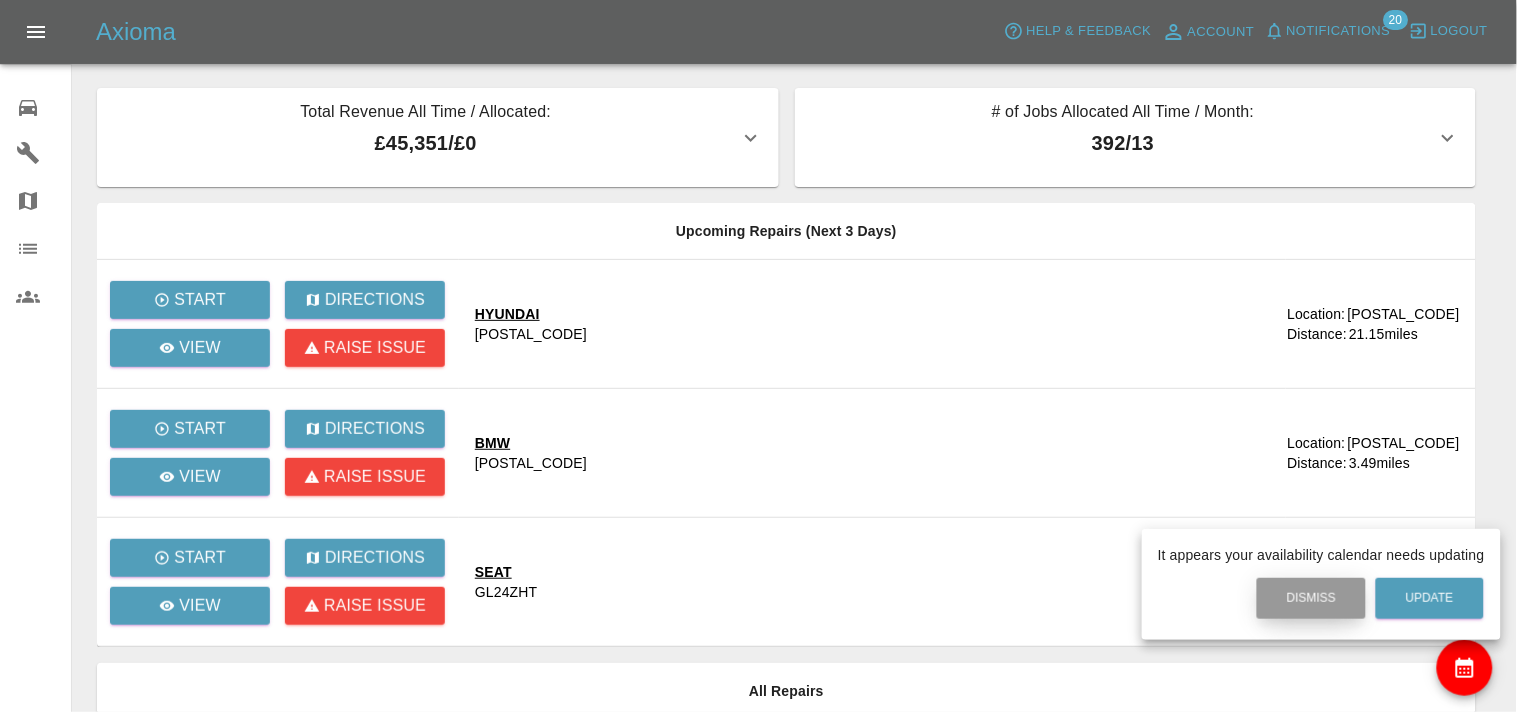 click on "Dismiss" at bounding box center [1311, 598] 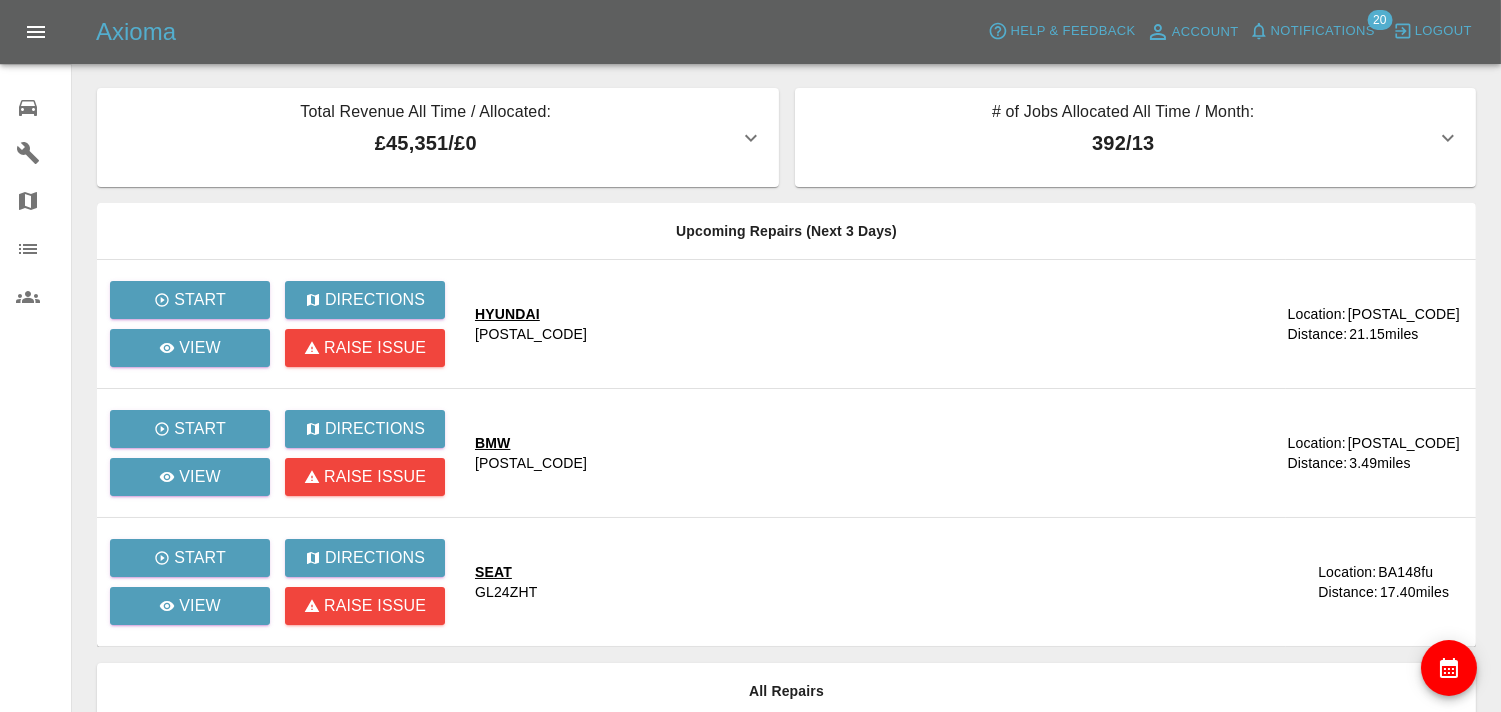 scroll, scrollTop: 222, scrollLeft: 0, axis: vertical 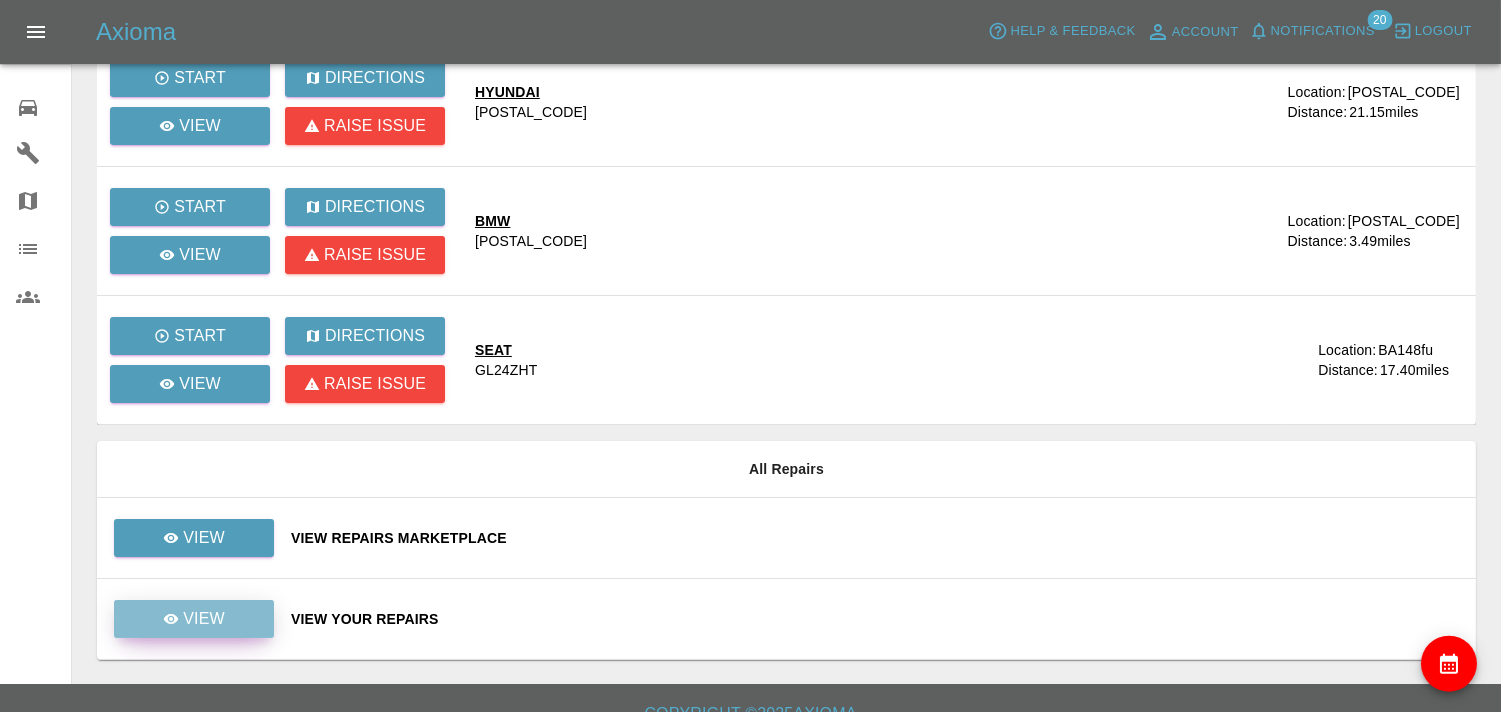 click on "View" at bounding box center [204, 619] 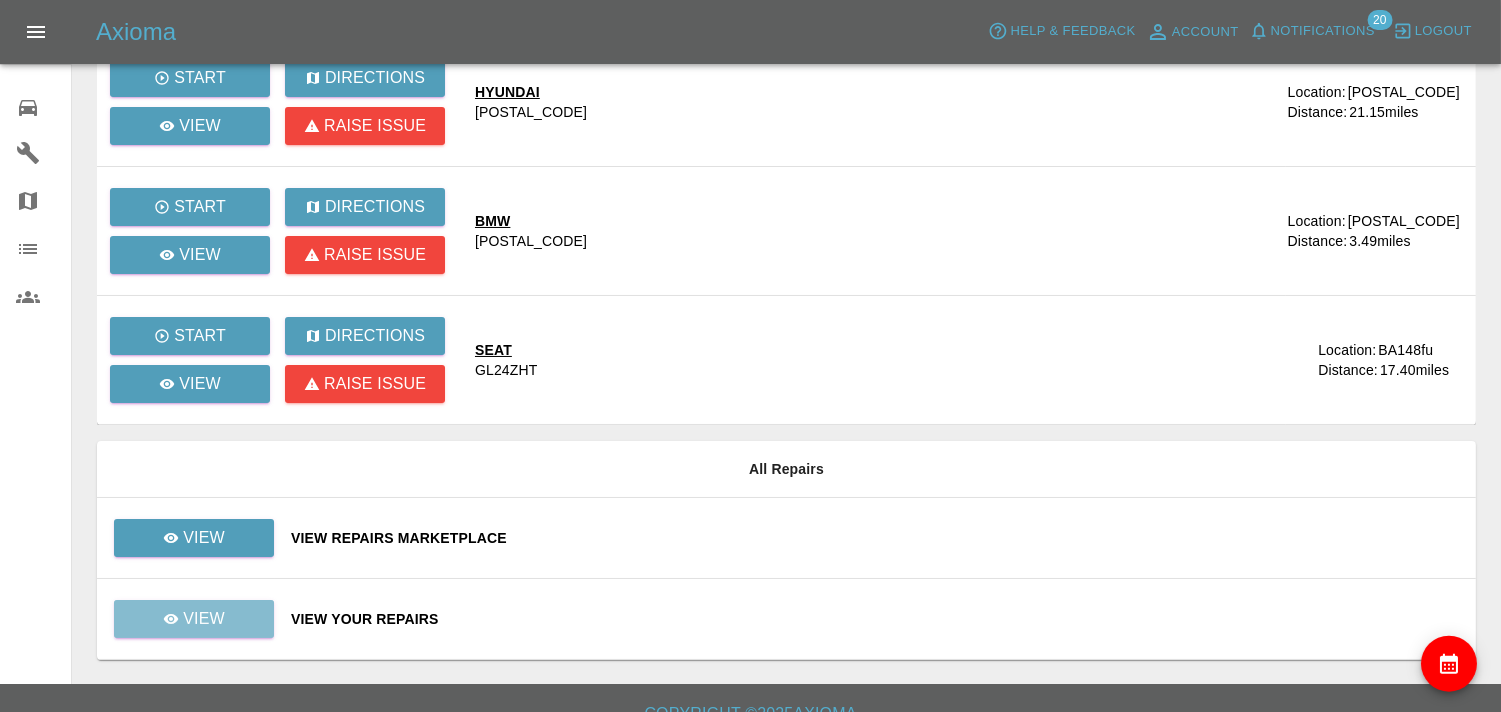 scroll, scrollTop: 0, scrollLeft: 0, axis: both 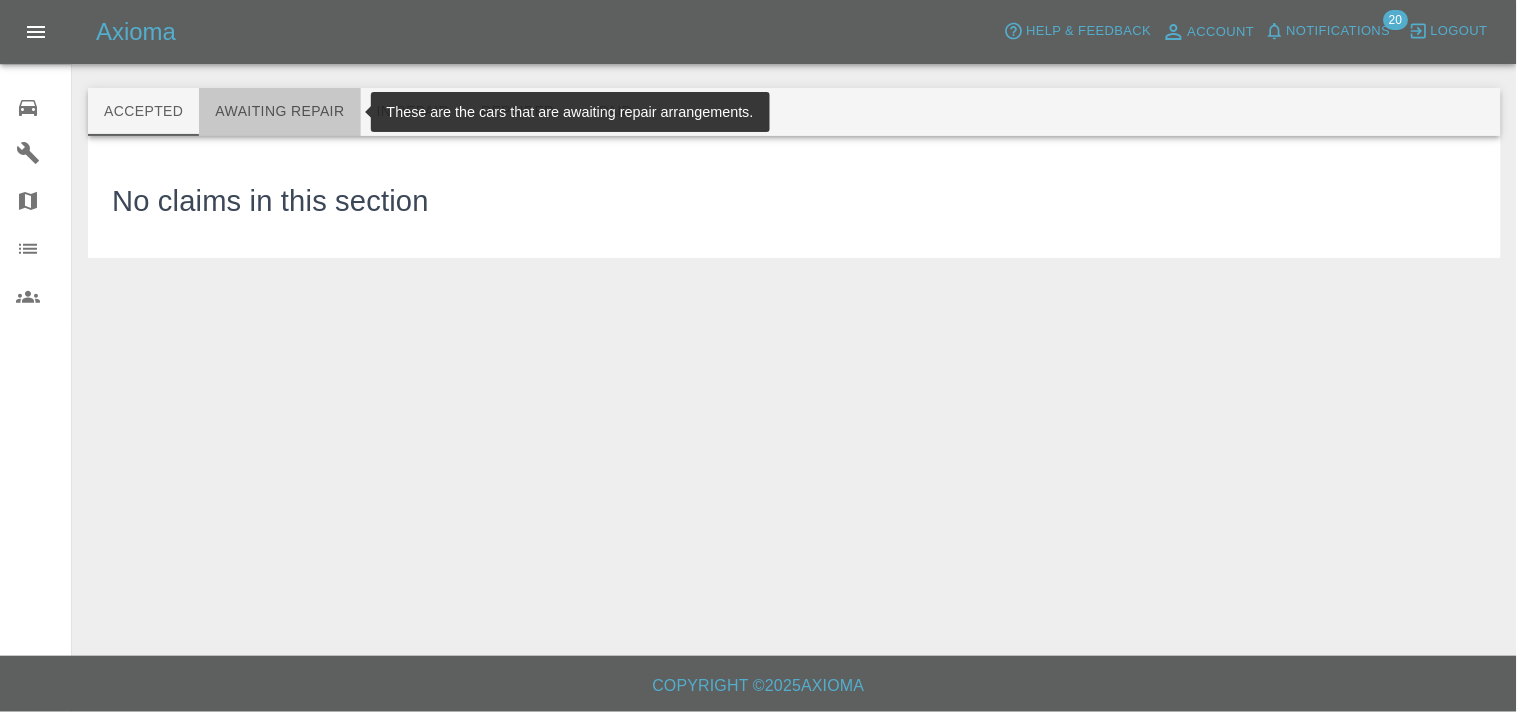 click on "Awaiting Repair" at bounding box center (279, 112) 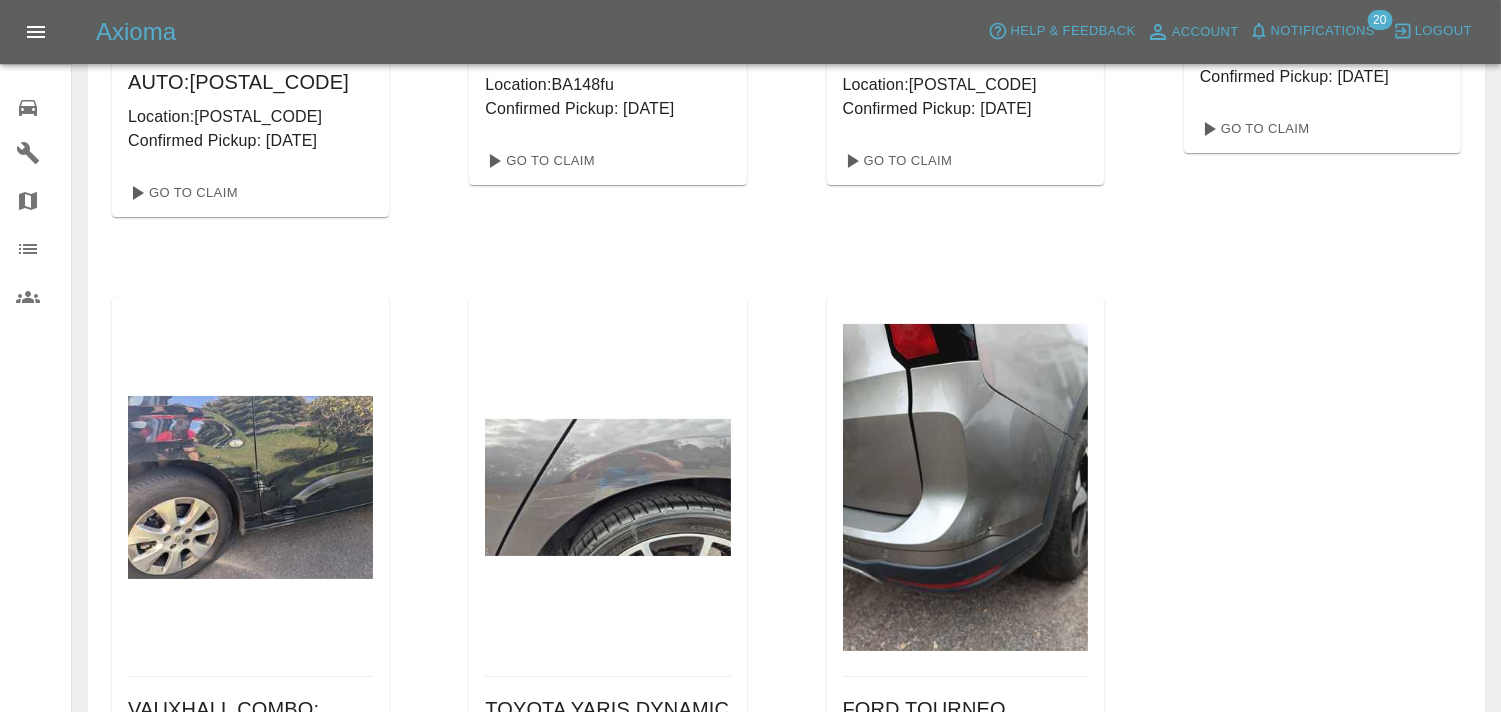 scroll, scrollTop: 222, scrollLeft: 0, axis: vertical 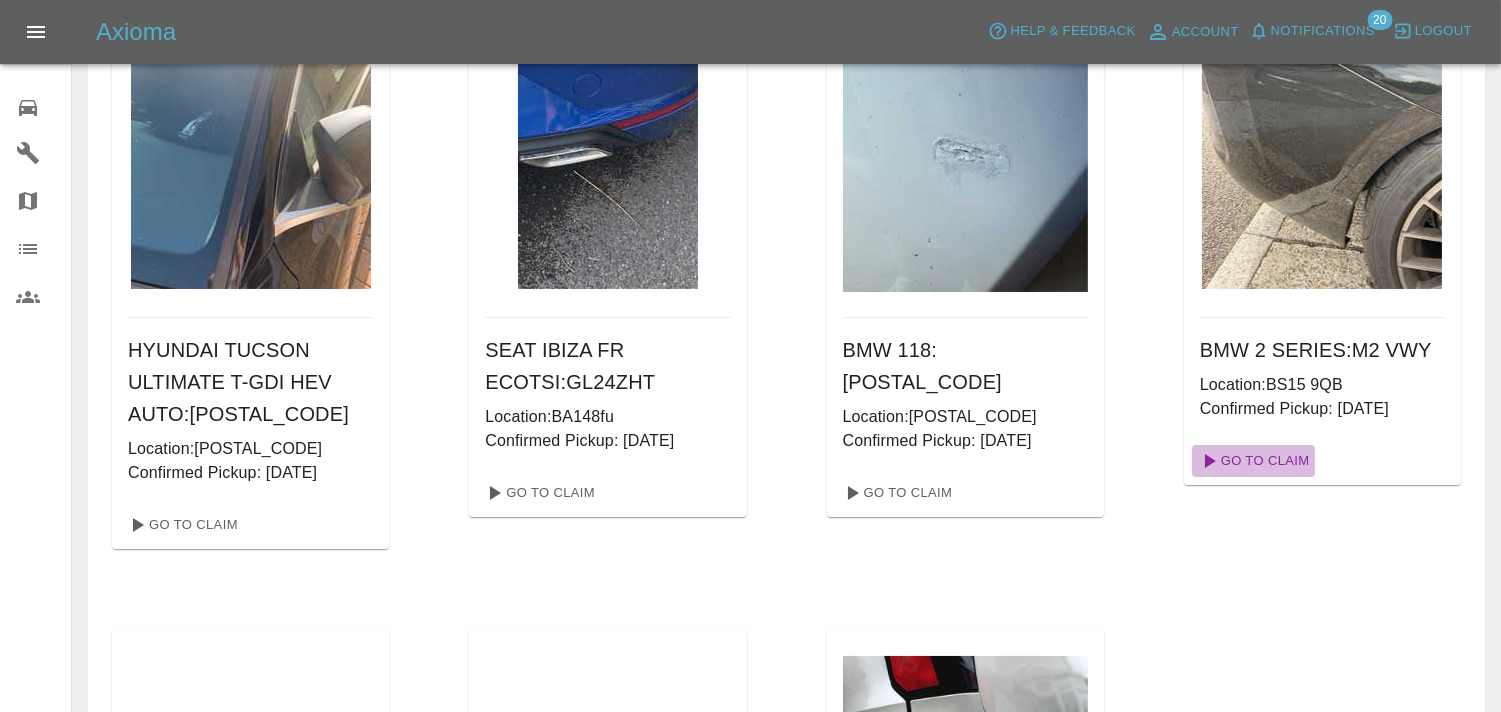 click on "Go To Claim" at bounding box center [1253, 461] 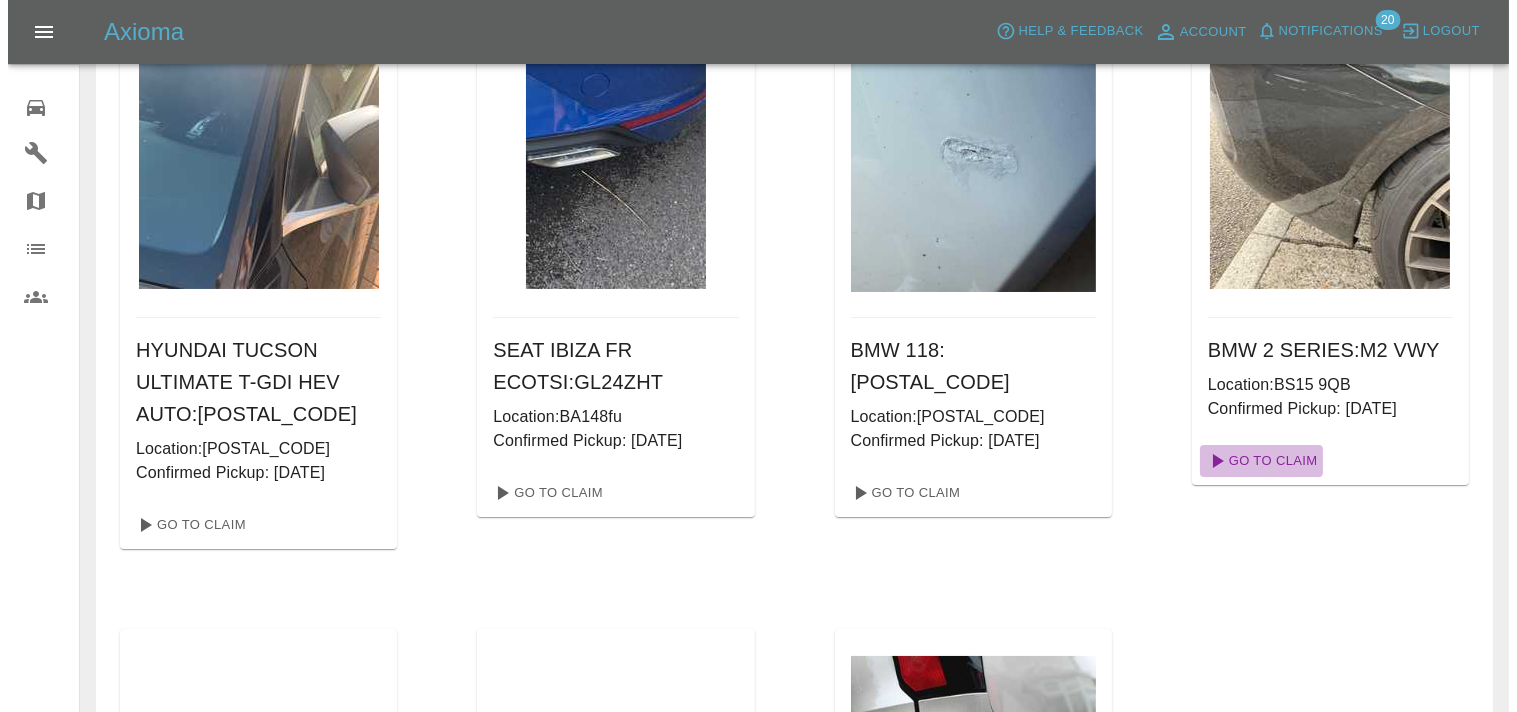 scroll, scrollTop: 0, scrollLeft: 0, axis: both 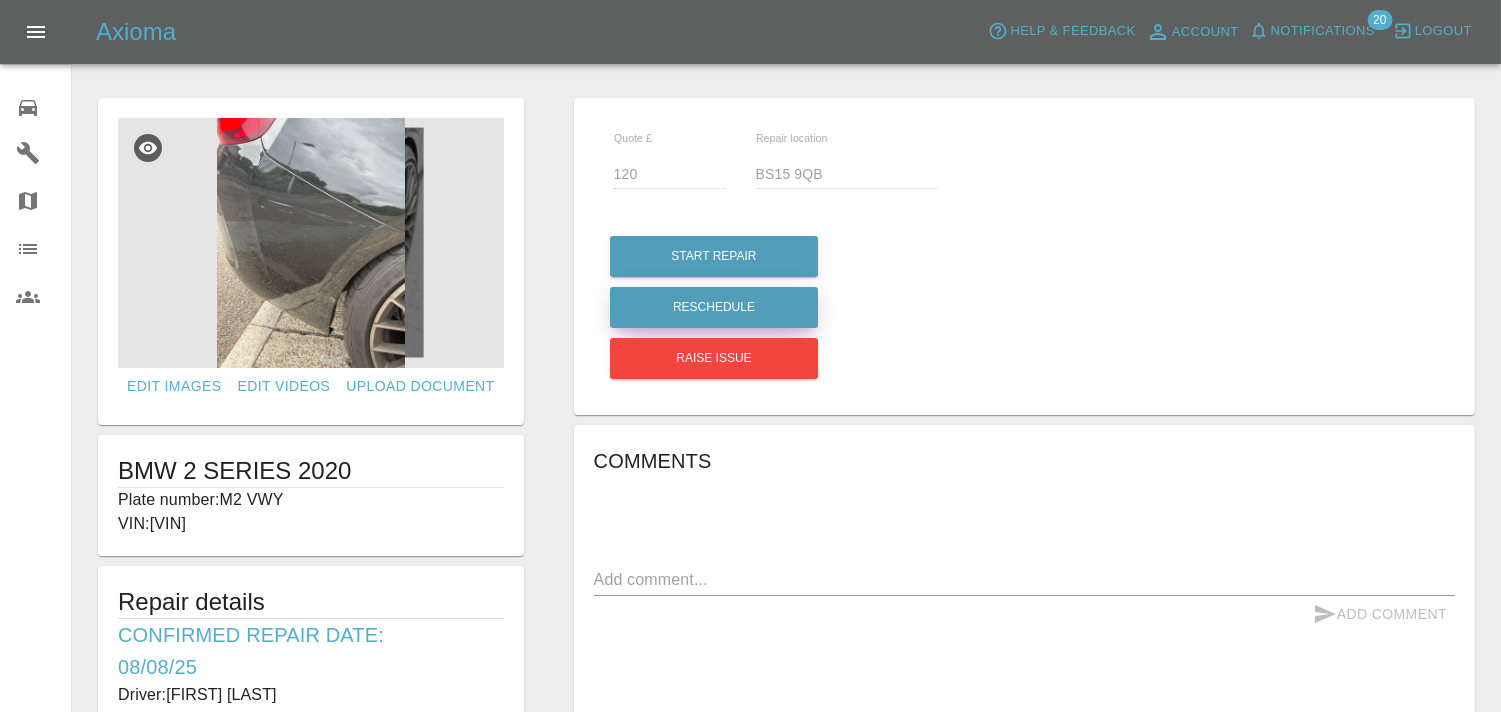 click on "Reschedule" at bounding box center (714, 307) 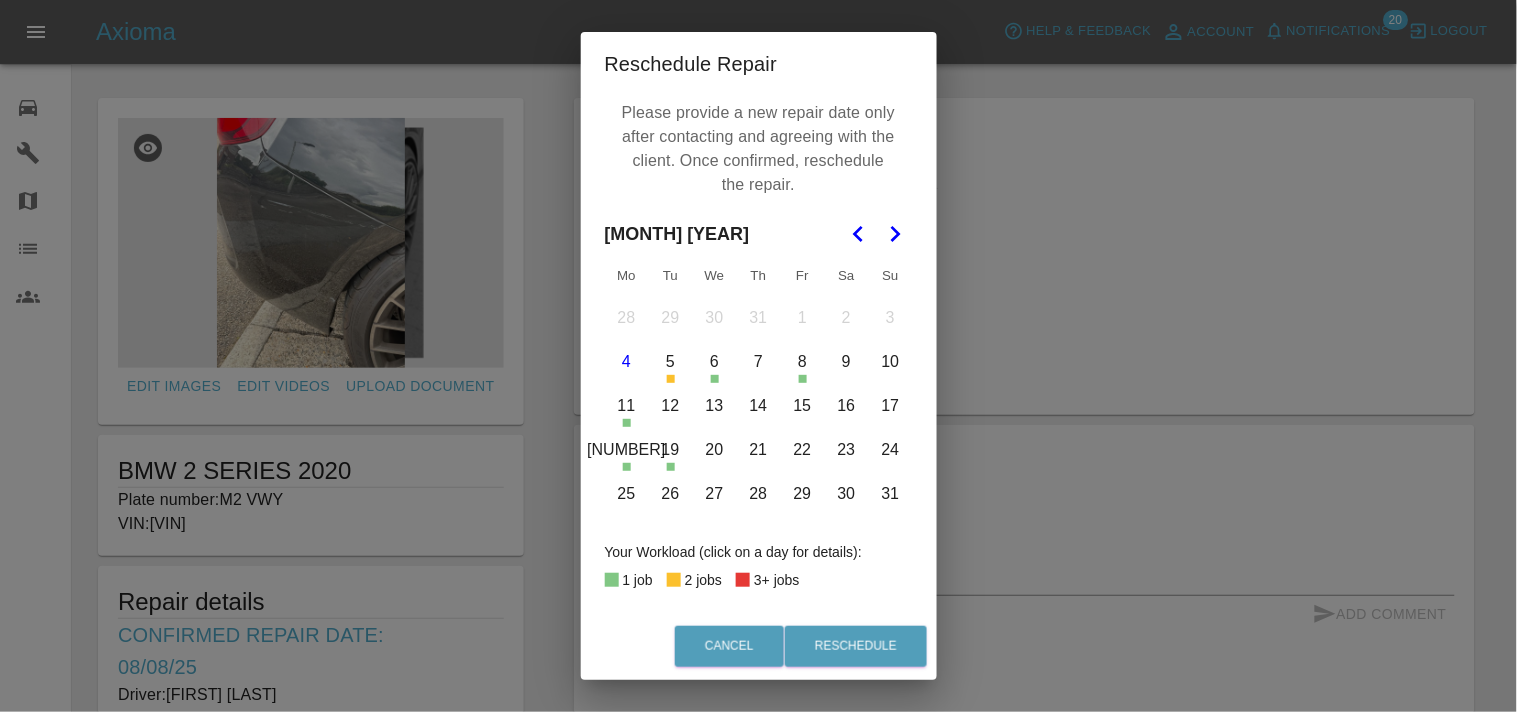 click on "[NUMBER]" at bounding box center (627, 450) 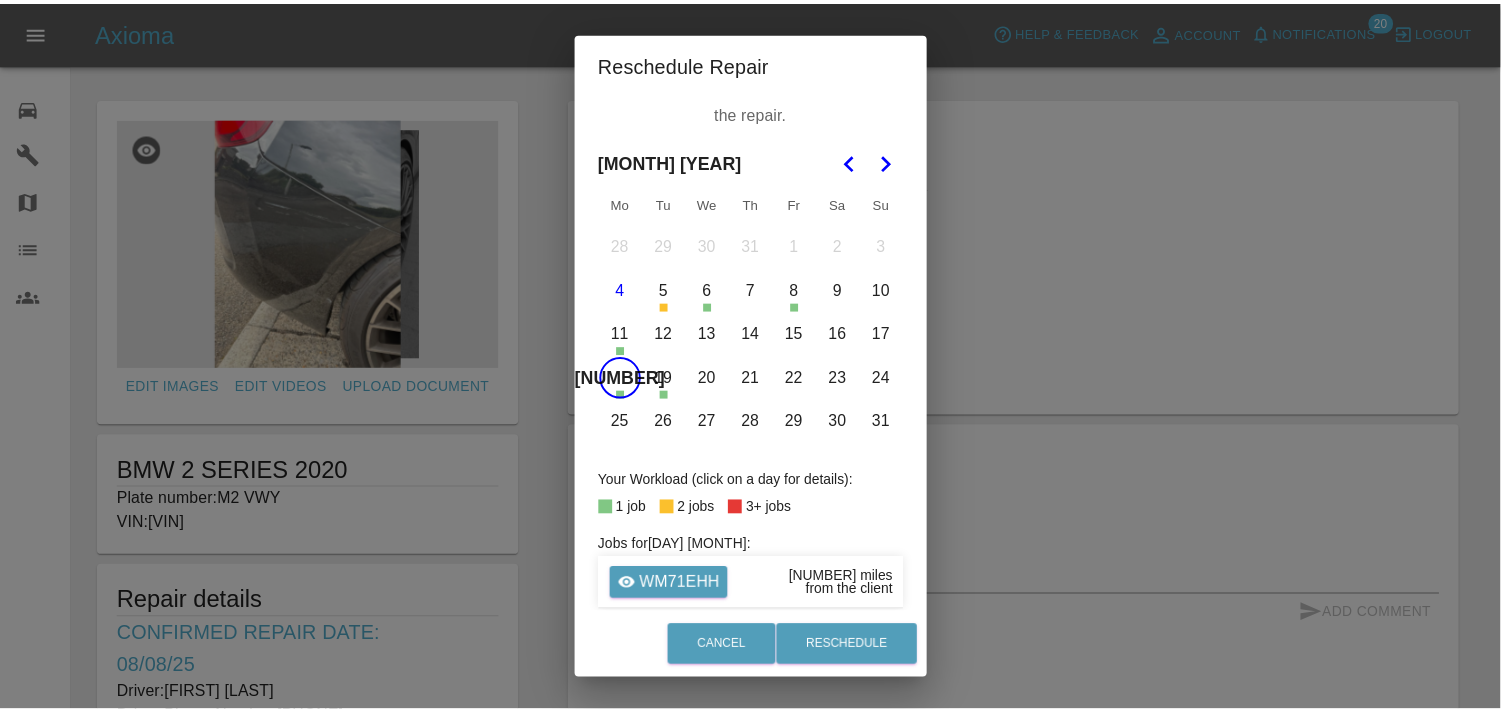 scroll, scrollTop: 111, scrollLeft: 0, axis: vertical 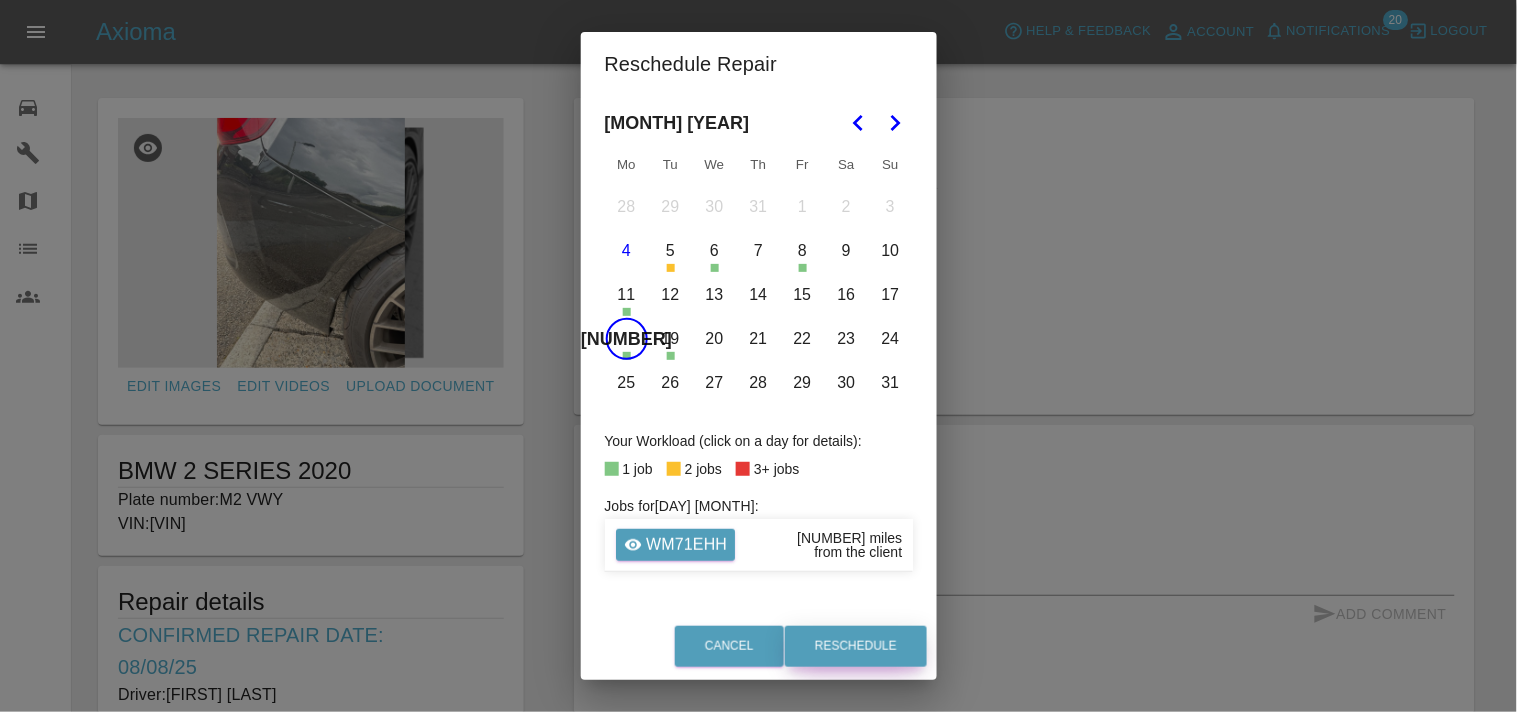 click on "Reschedule" at bounding box center (856, 646) 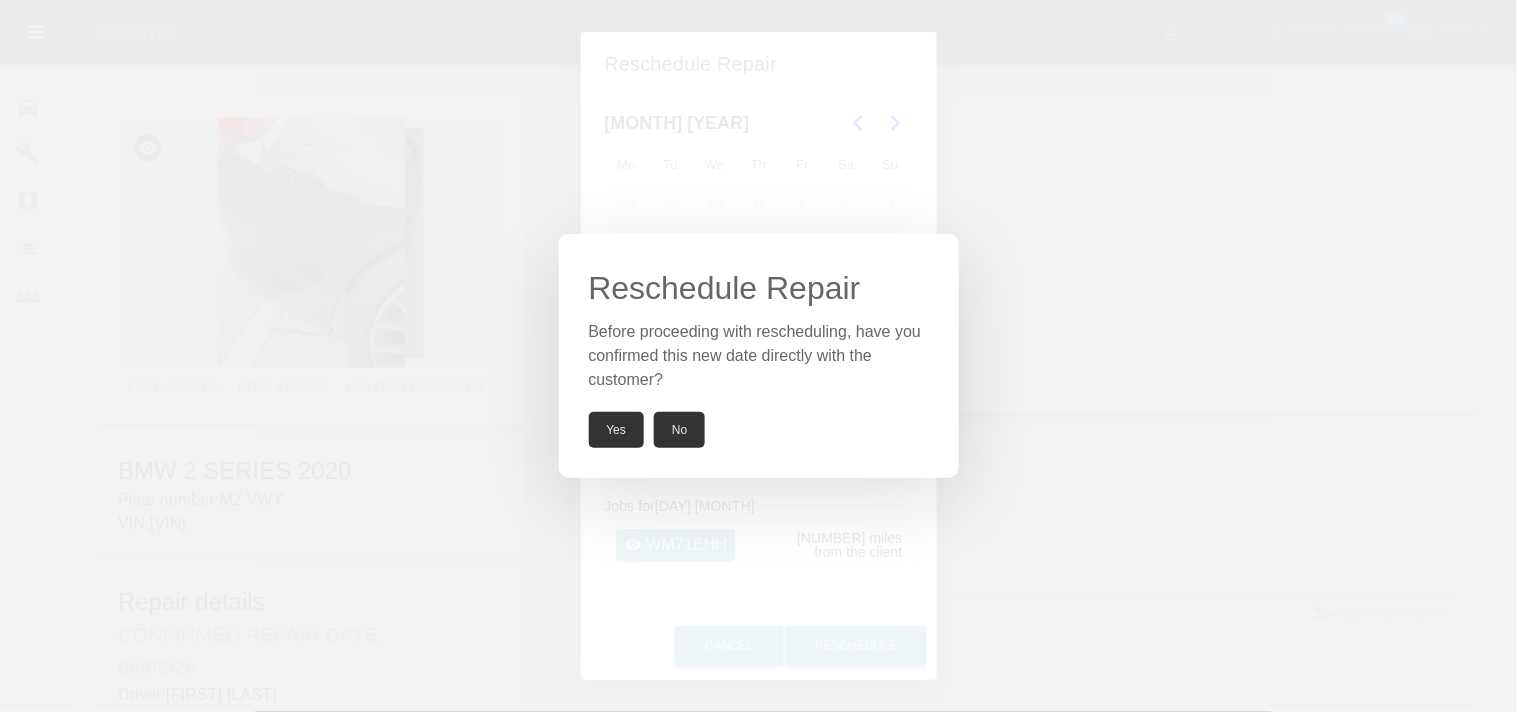 click on "Yes" at bounding box center [617, 430] 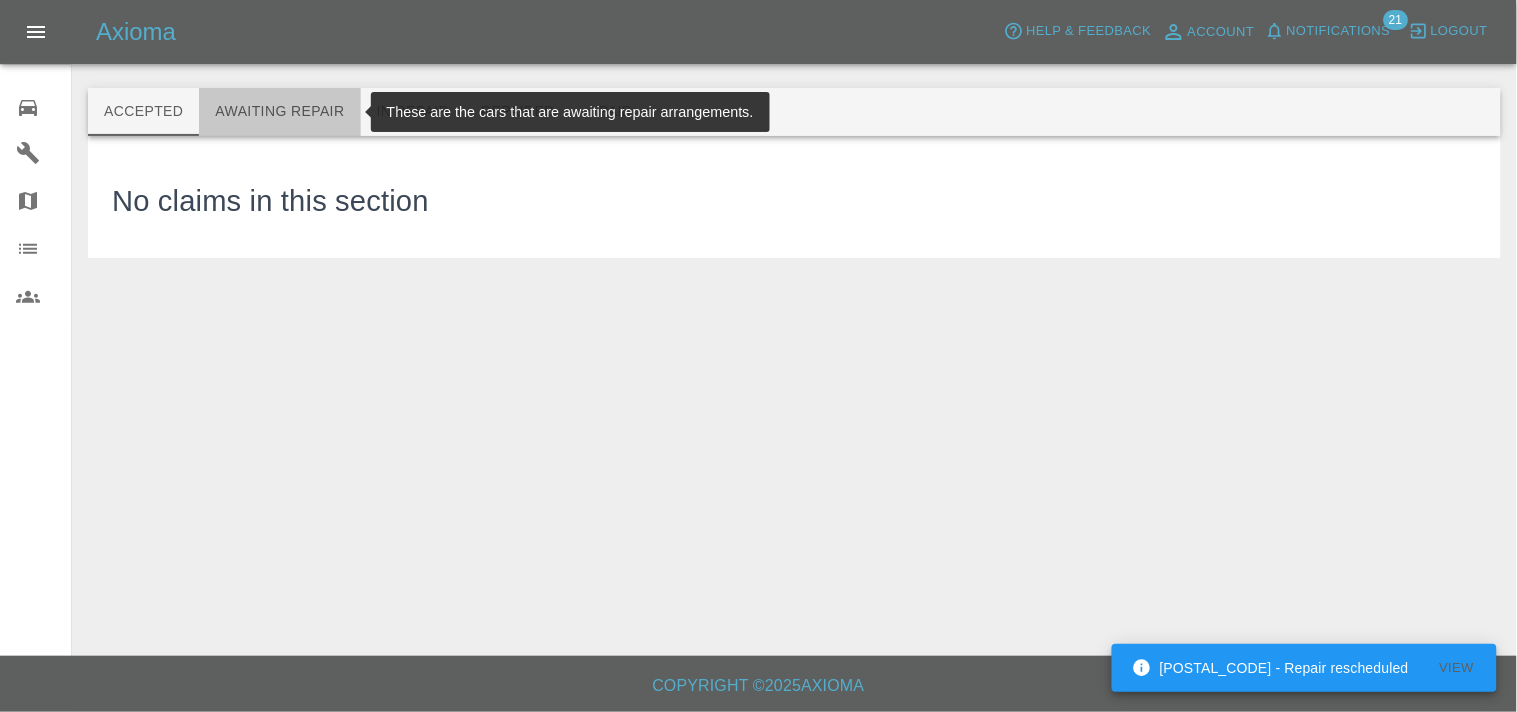 click on "Awaiting Repair" at bounding box center (279, 112) 